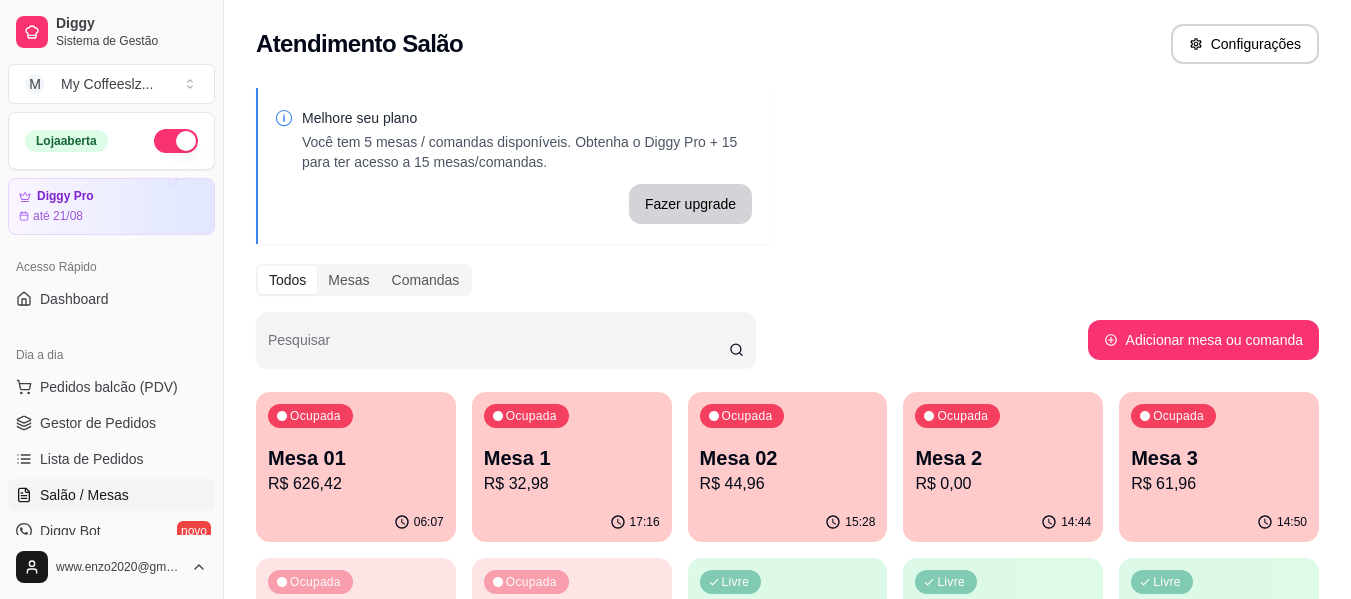 scroll, scrollTop: 0, scrollLeft: 0, axis: both 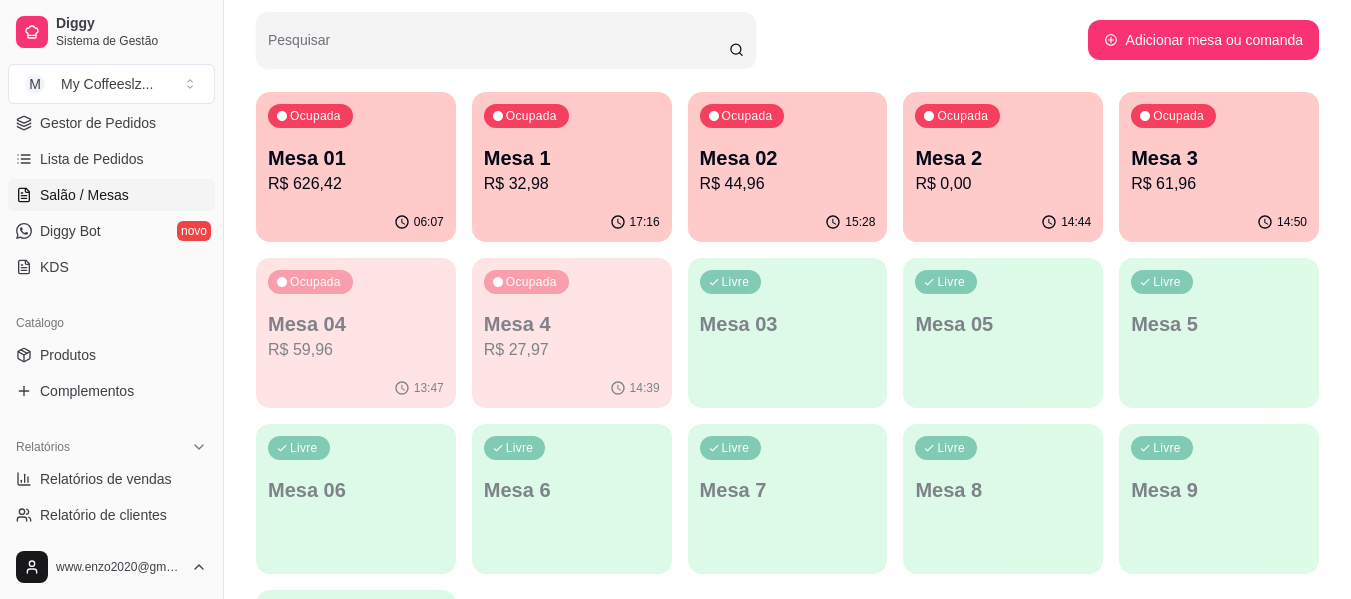 click on "R$ 0,00" at bounding box center (1003, 184) 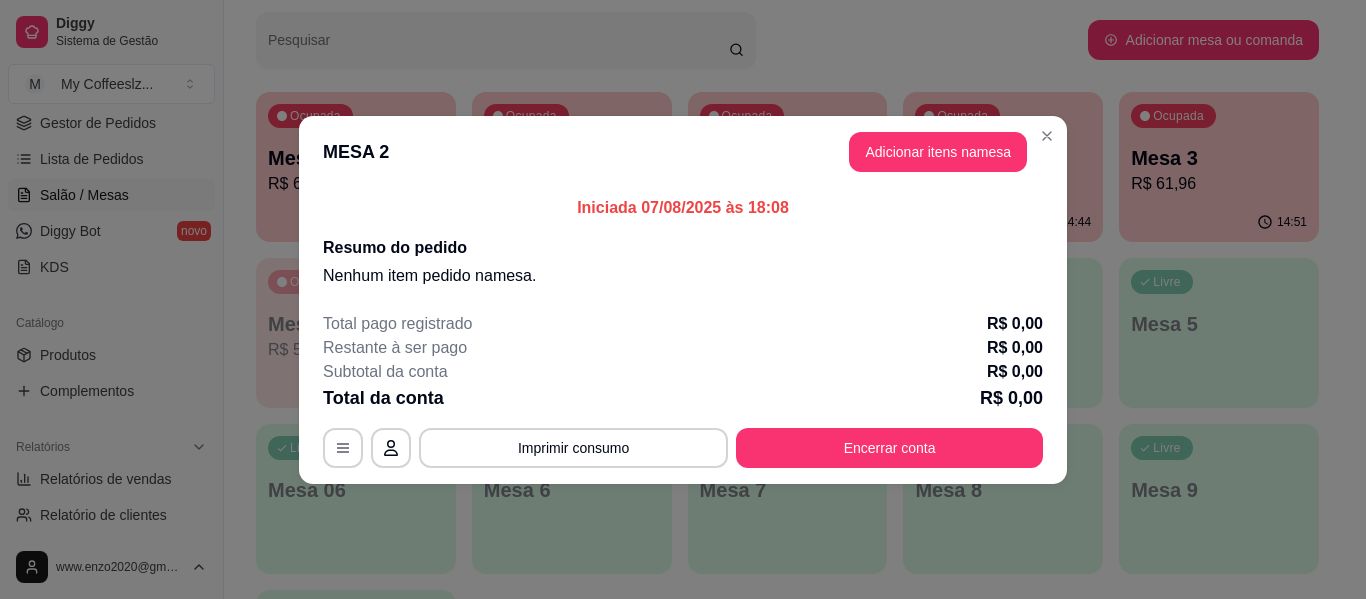 click on "Adicionar itens na  mesa" at bounding box center (938, 152) 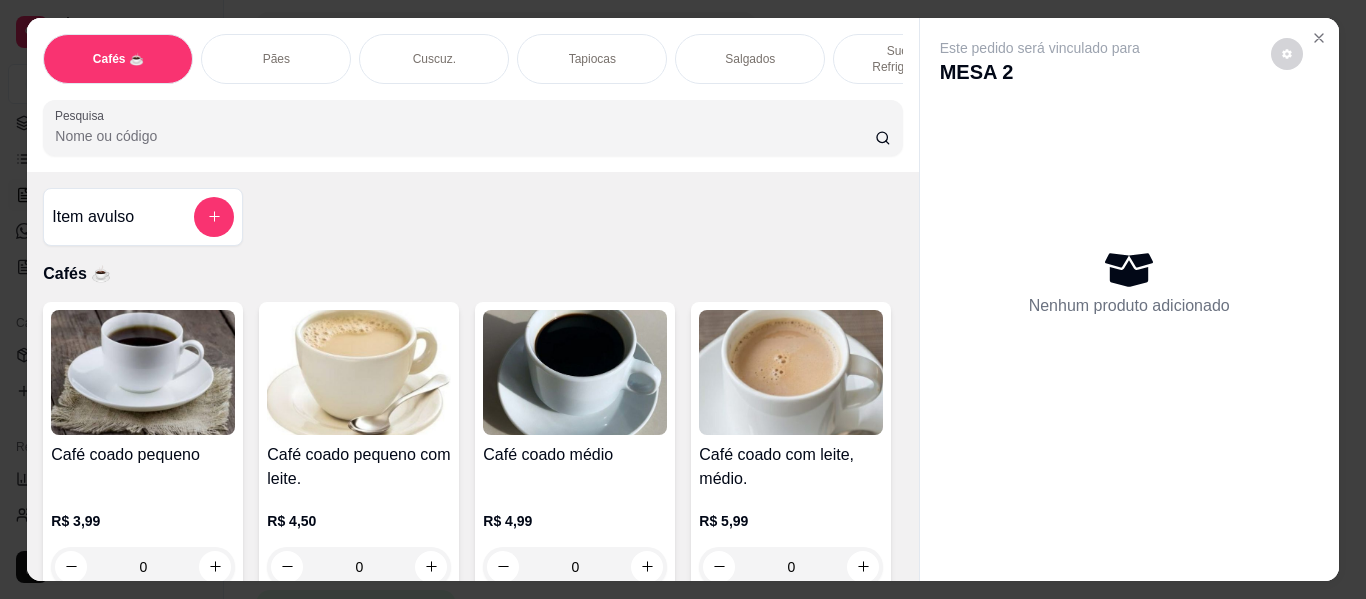 scroll, scrollTop: 200, scrollLeft: 0, axis: vertical 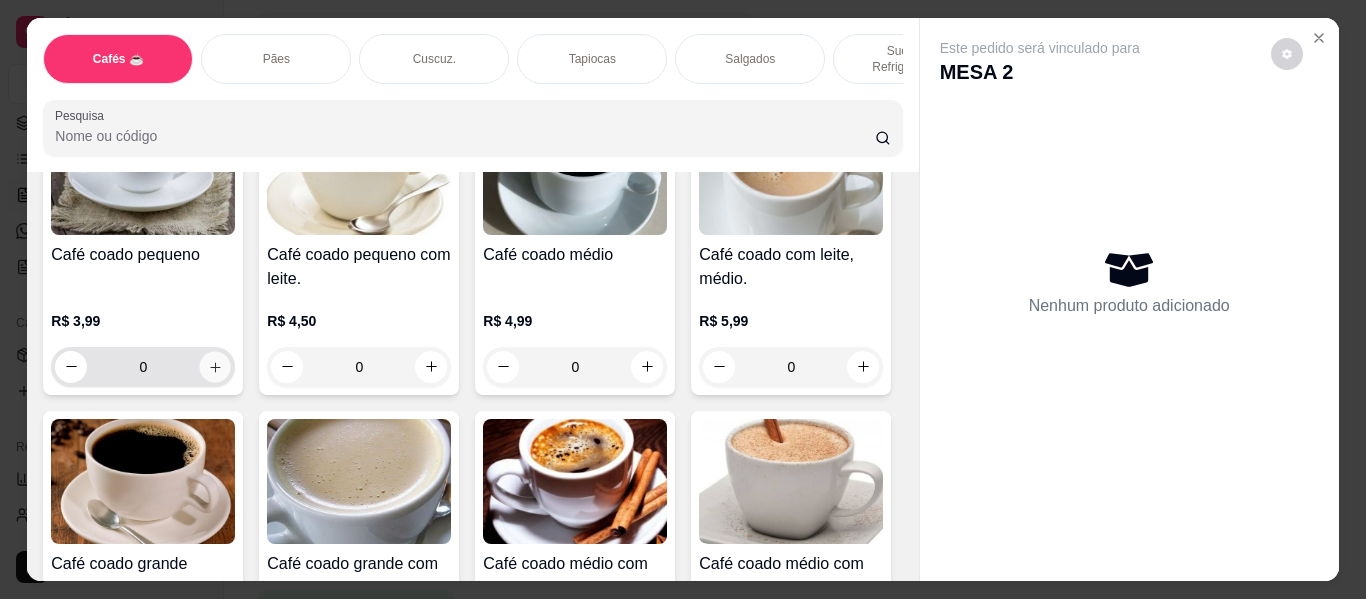 click at bounding box center [215, 366] 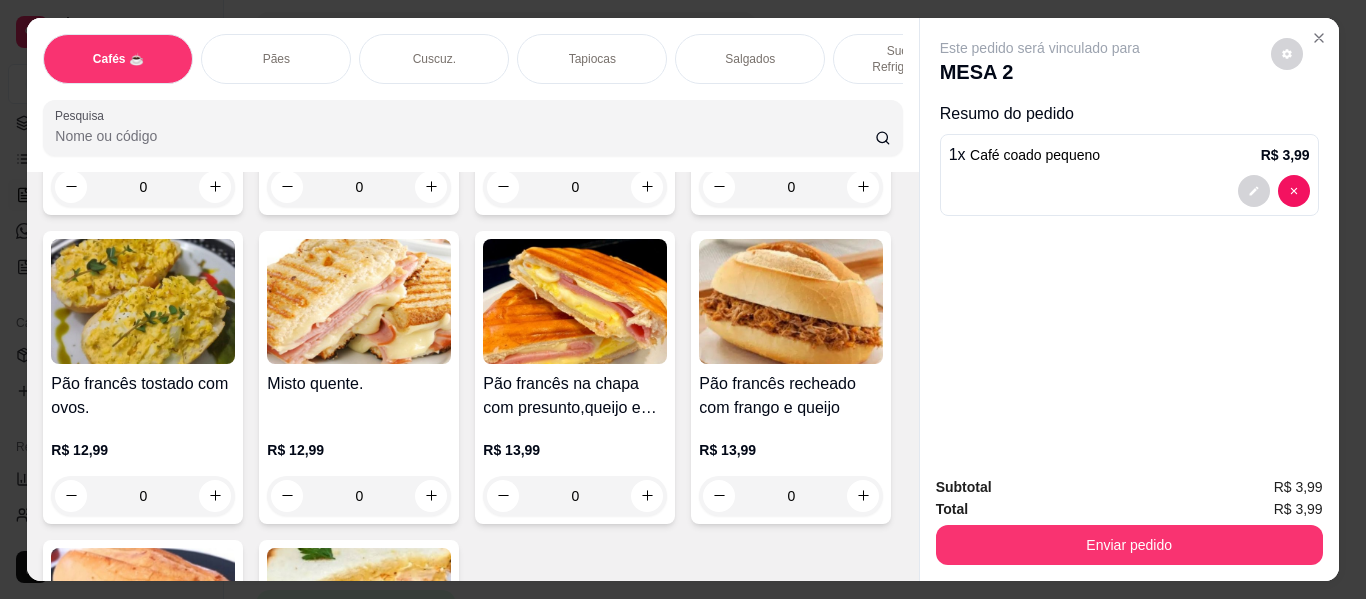 click on "Sucos e Refrigerantes" at bounding box center (908, 59) 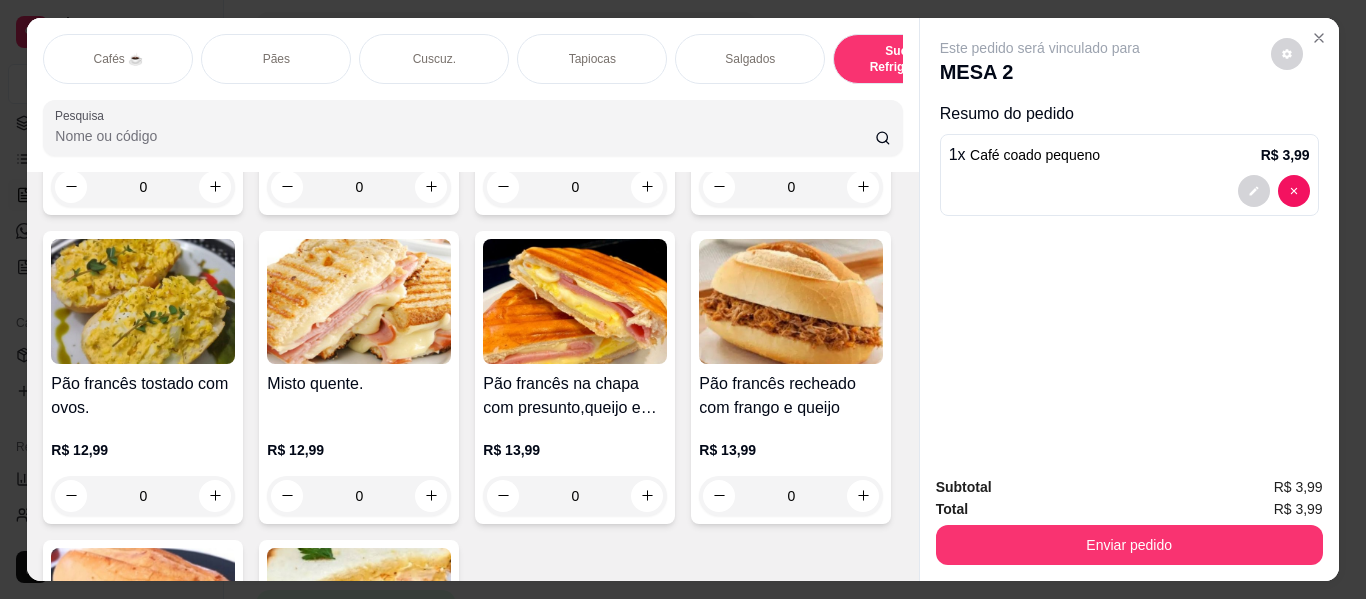 scroll, scrollTop: 9203, scrollLeft: 0, axis: vertical 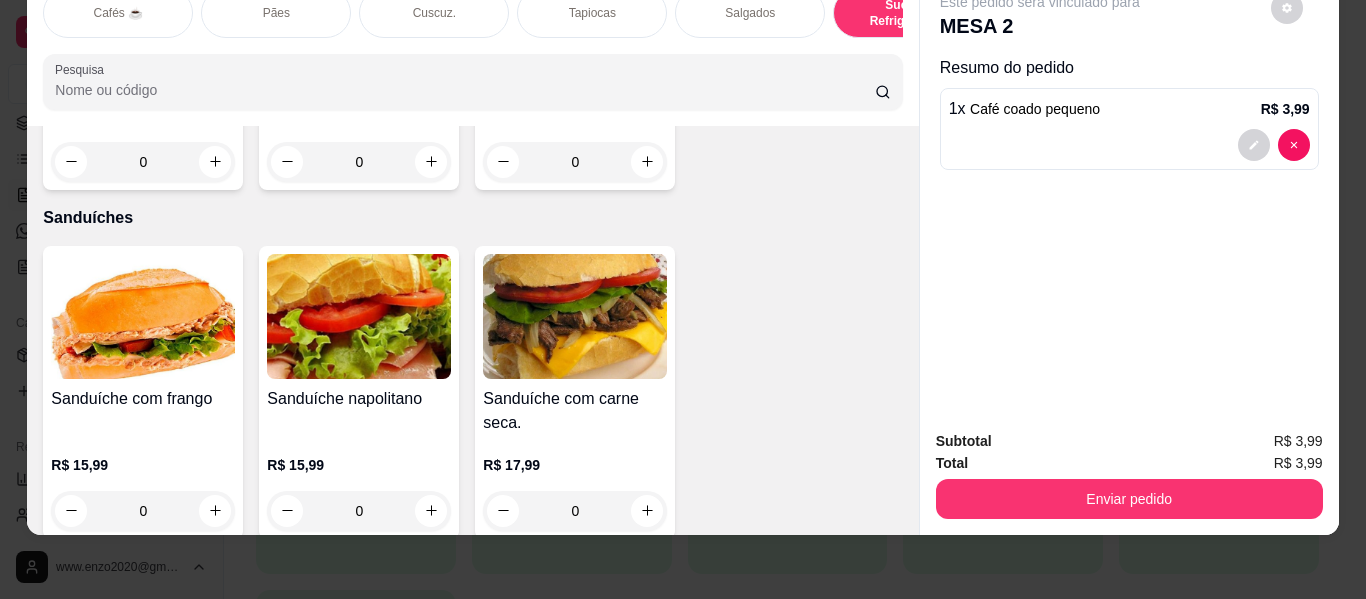 click on "Cafés ☕  Pães  Cuscuz. Tapiocas Salgados  Sucos e Refrigerantes  Bolos e Tortas Sanduíches Frappés de frutas  Croissant gourmet Omeletes  Saladas Caesar" at bounding box center [472, 13] 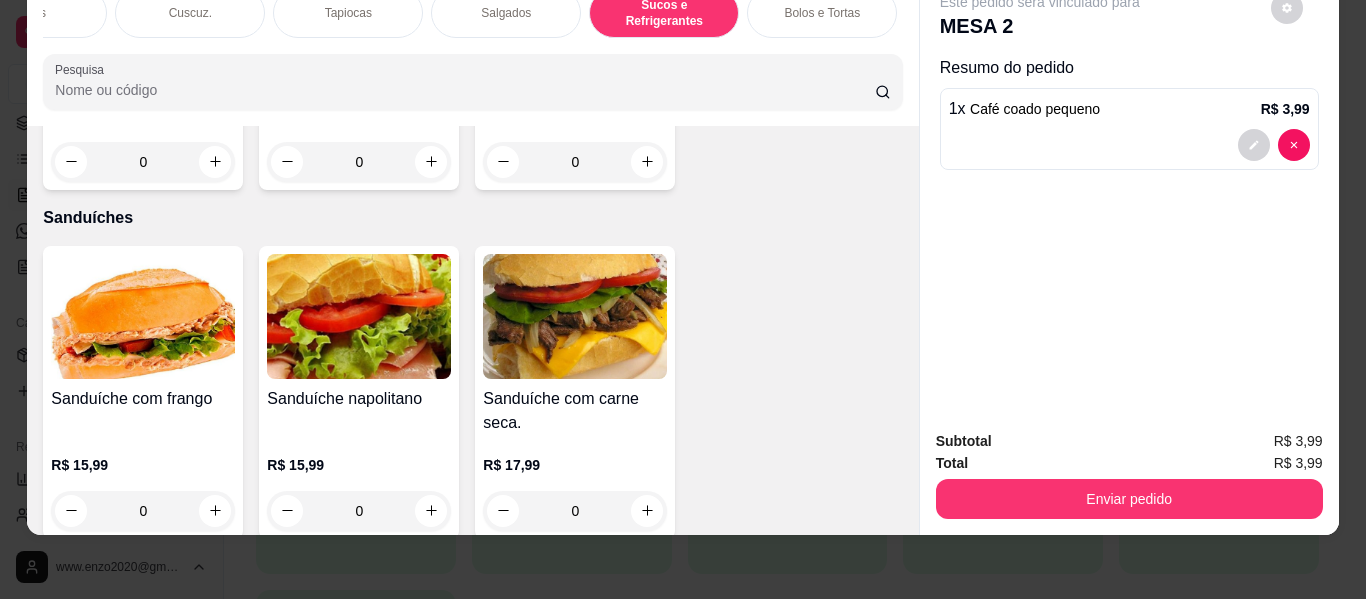 scroll, scrollTop: 0, scrollLeft: 280, axis: horizontal 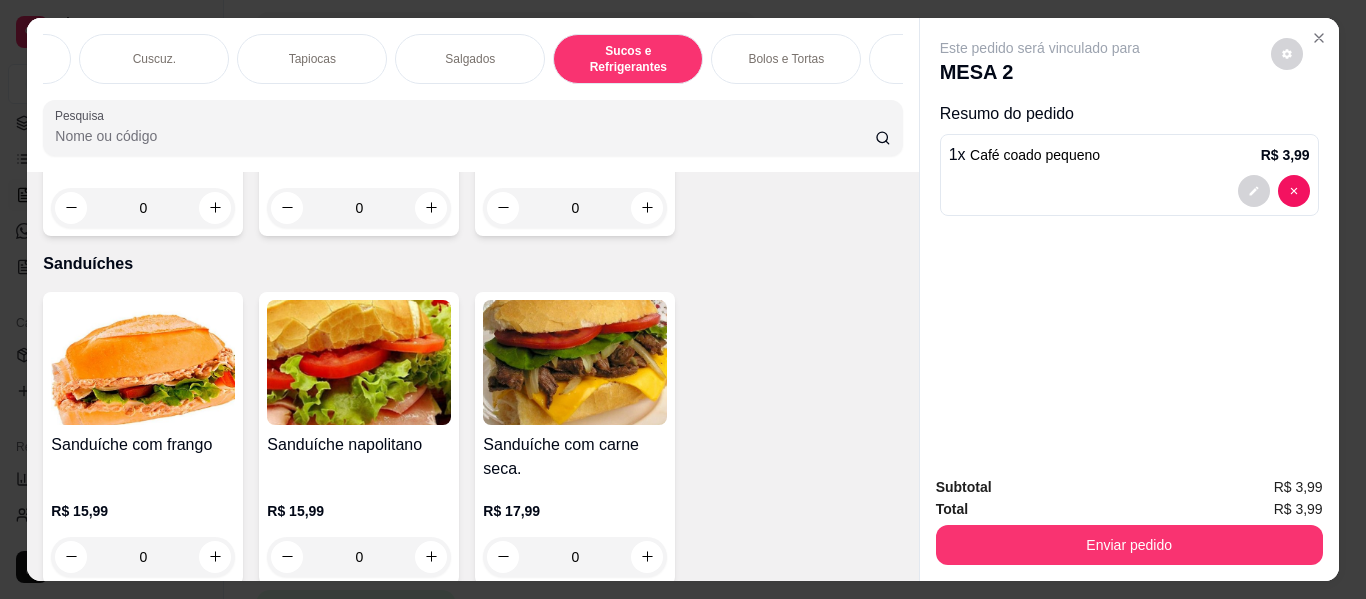 click on "Bolos e Tortas" at bounding box center [786, 59] 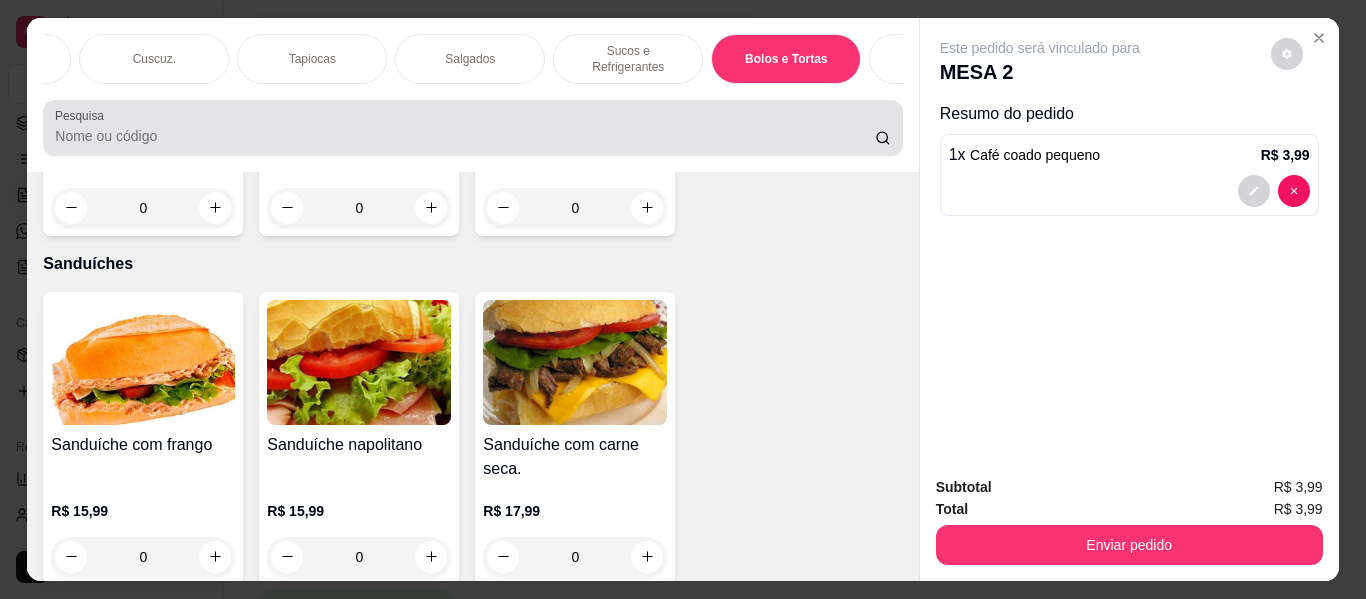 scroll, scrollTop: 11025, scrollLeft: 0, axis: vertical 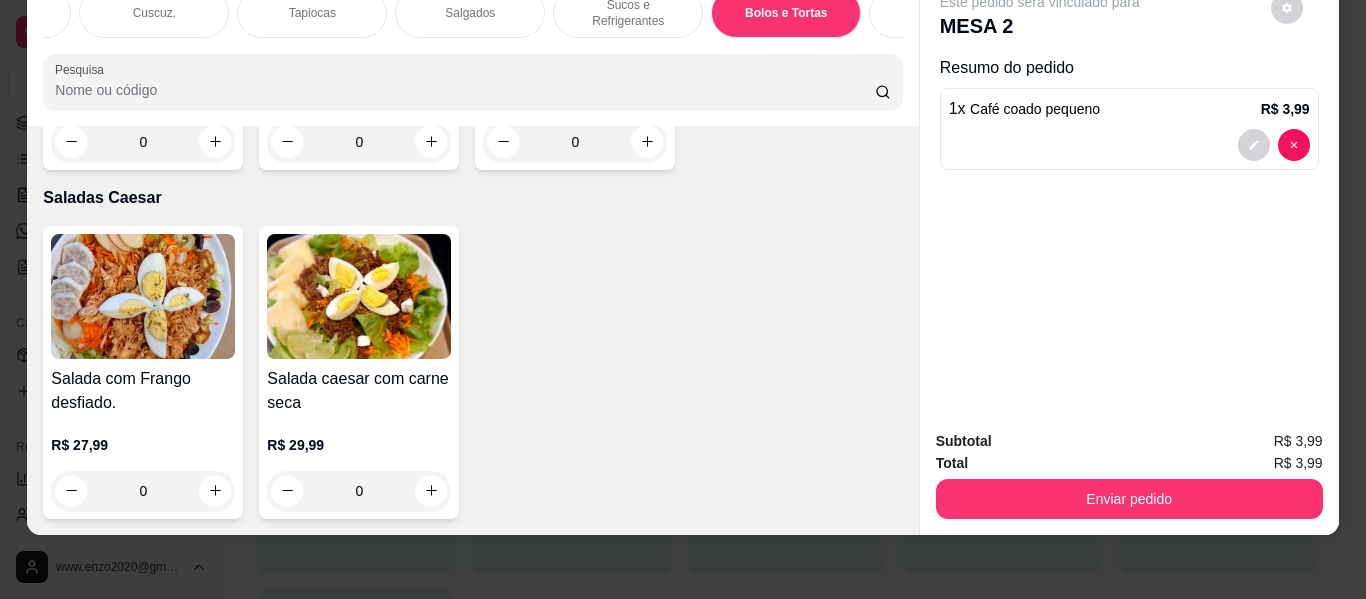 click 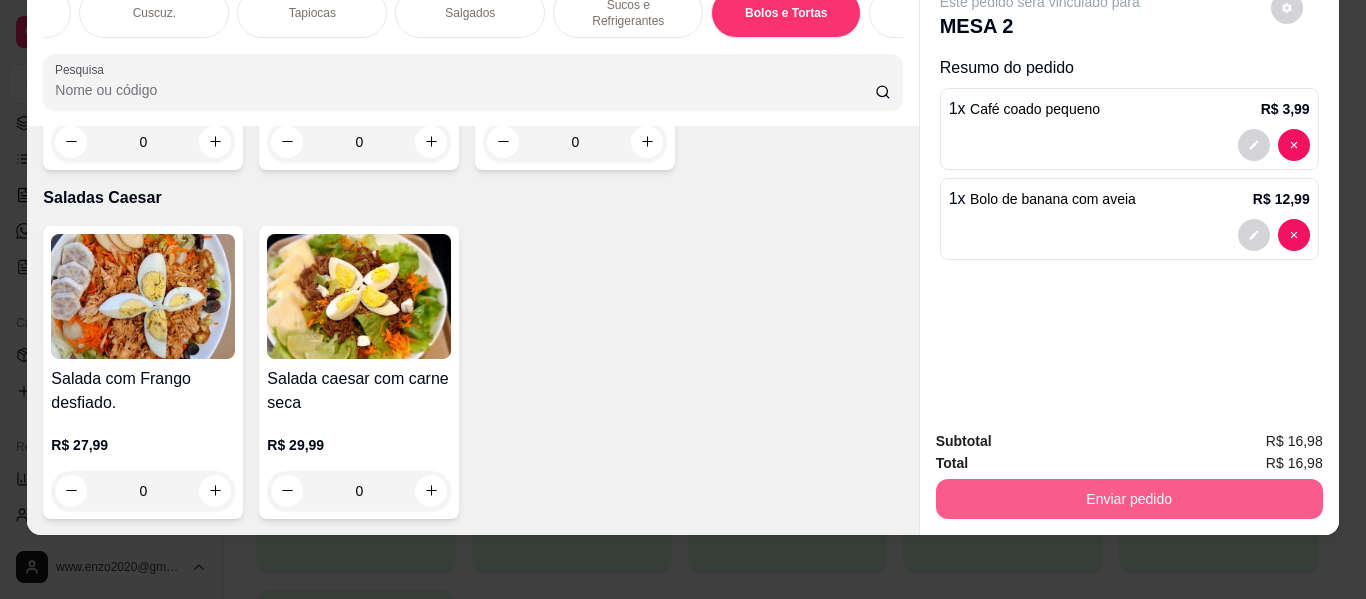 click on "Enviar pedido" at bounding box center (1129, 499) 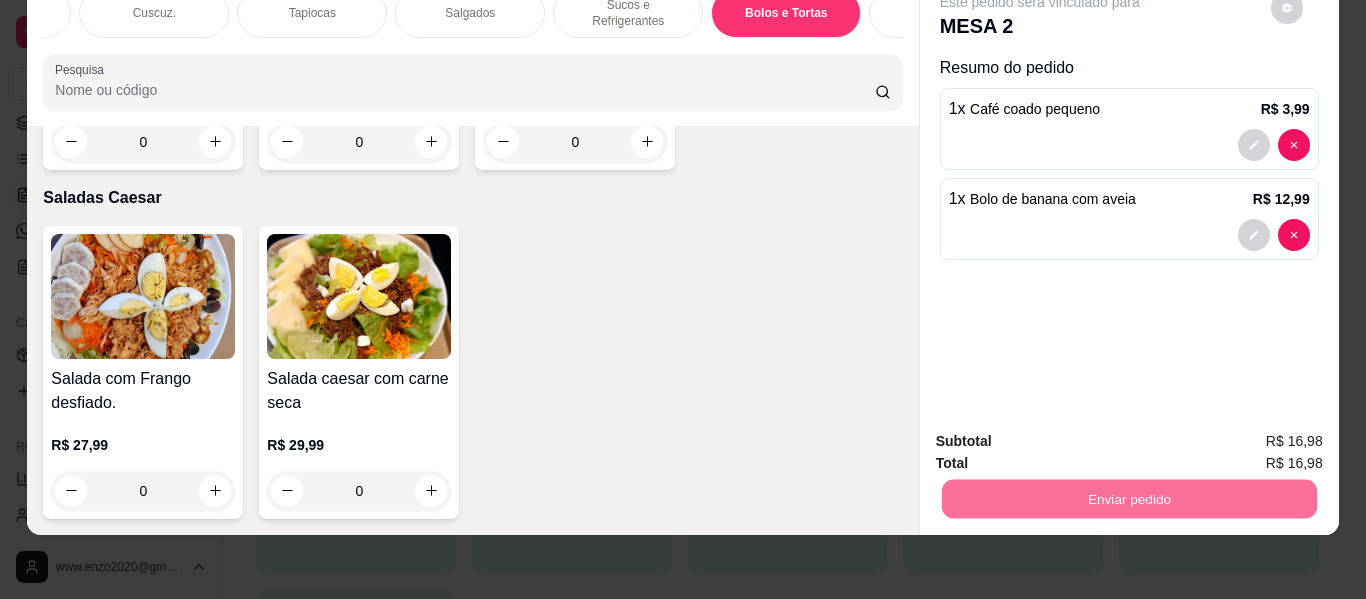 click on "Não registrar e enviar pedido" at bounding box center [1063, 443] 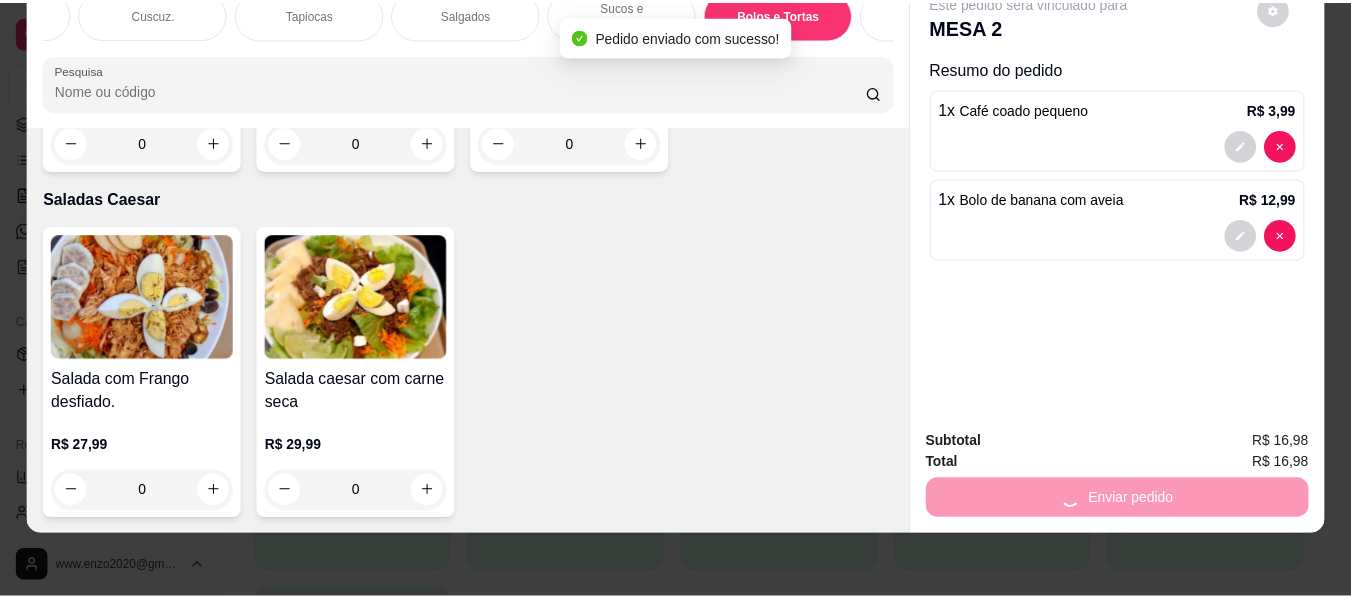scroll, scrollTop: 12125, scrollLeft: 0, axis: vertical 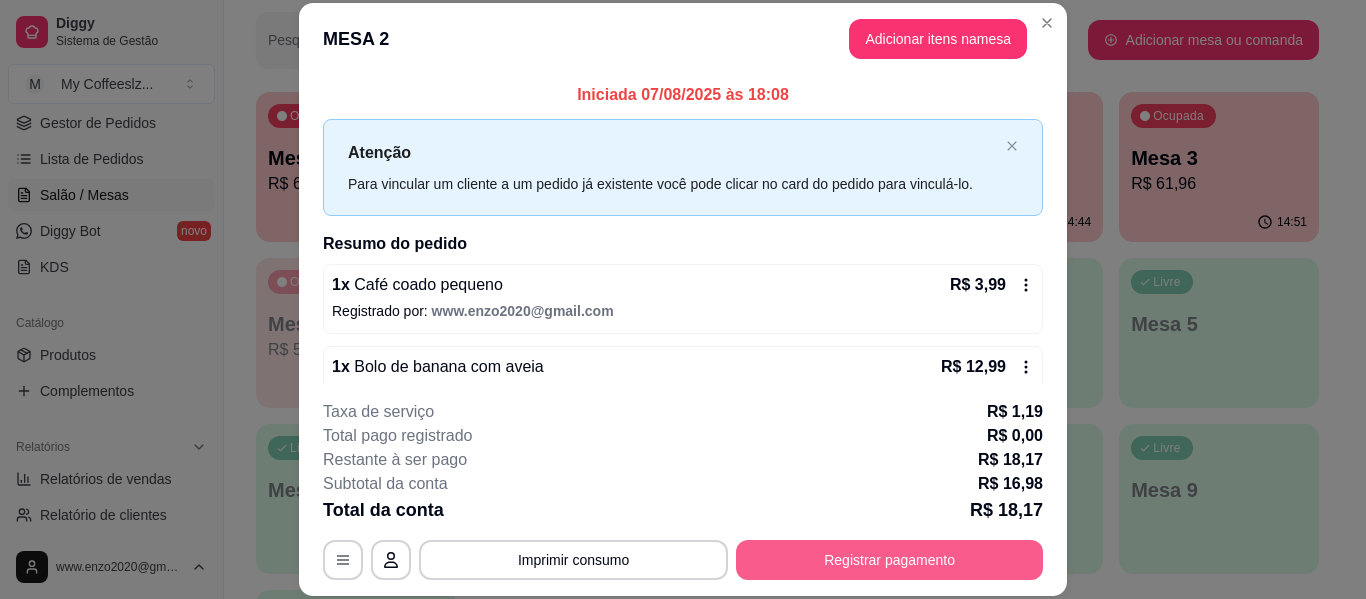 click on "Registrar pagamento" at bounding box center [889, 560] 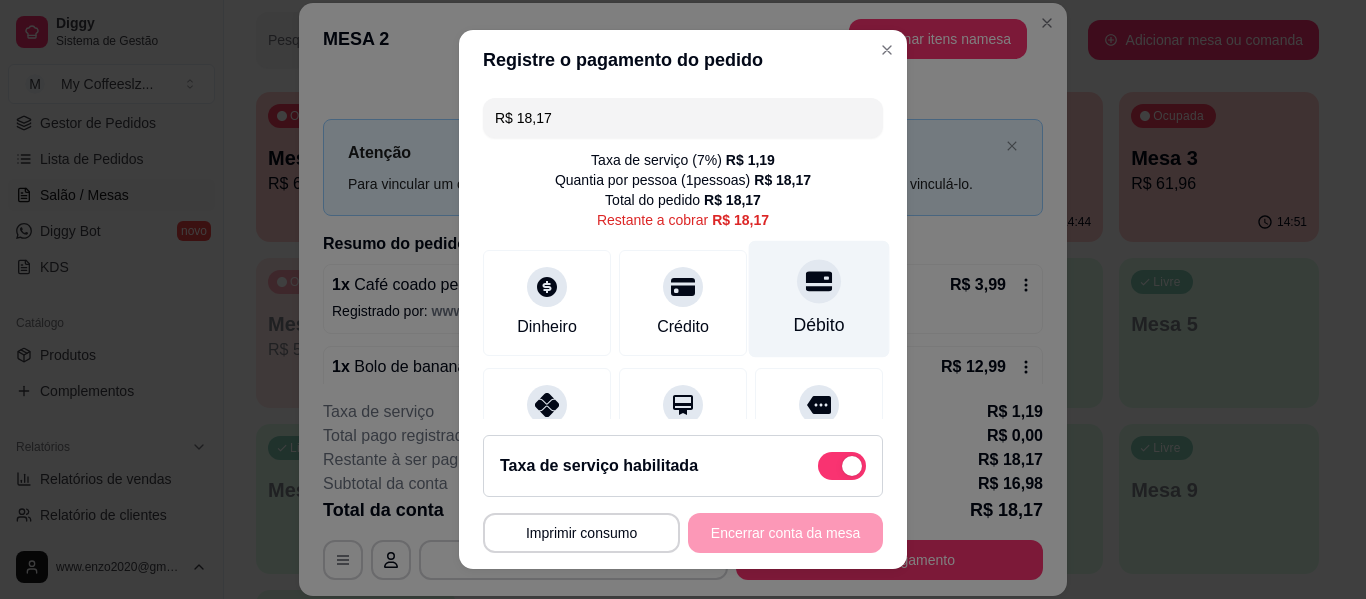 click on "Débito" at bounding box center [819, 325] 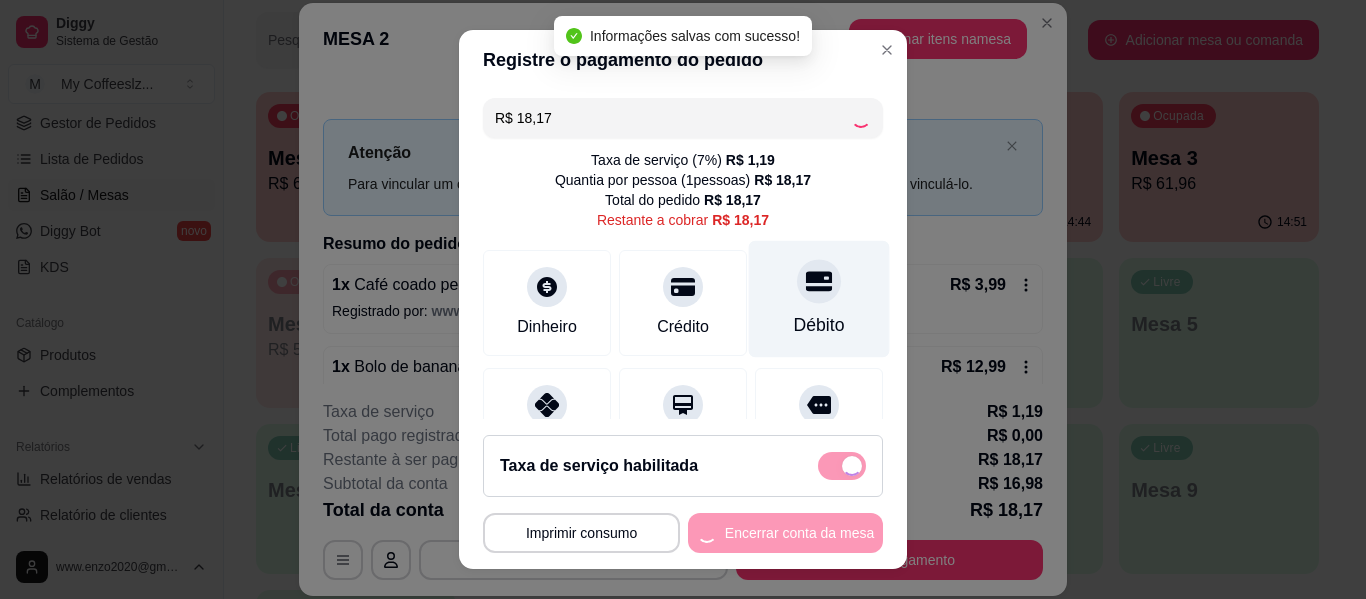 type on "R$ 0,00" 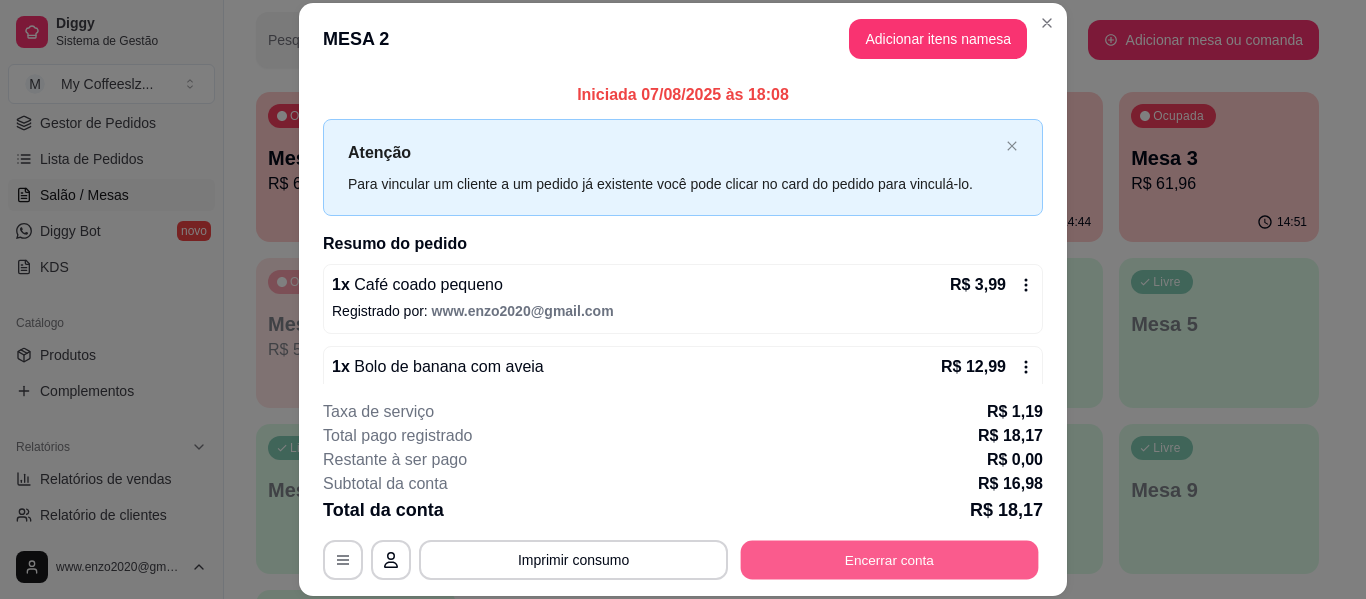 click on "Encerrar conta" at bounding box center (890, 560) 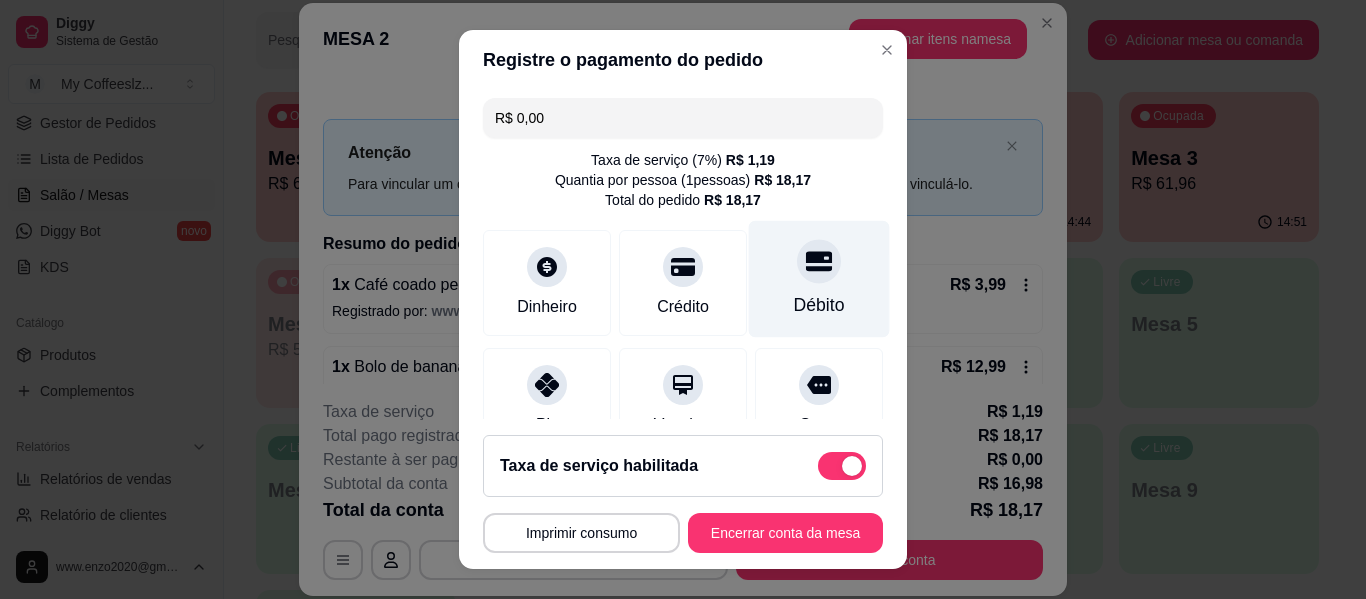 click 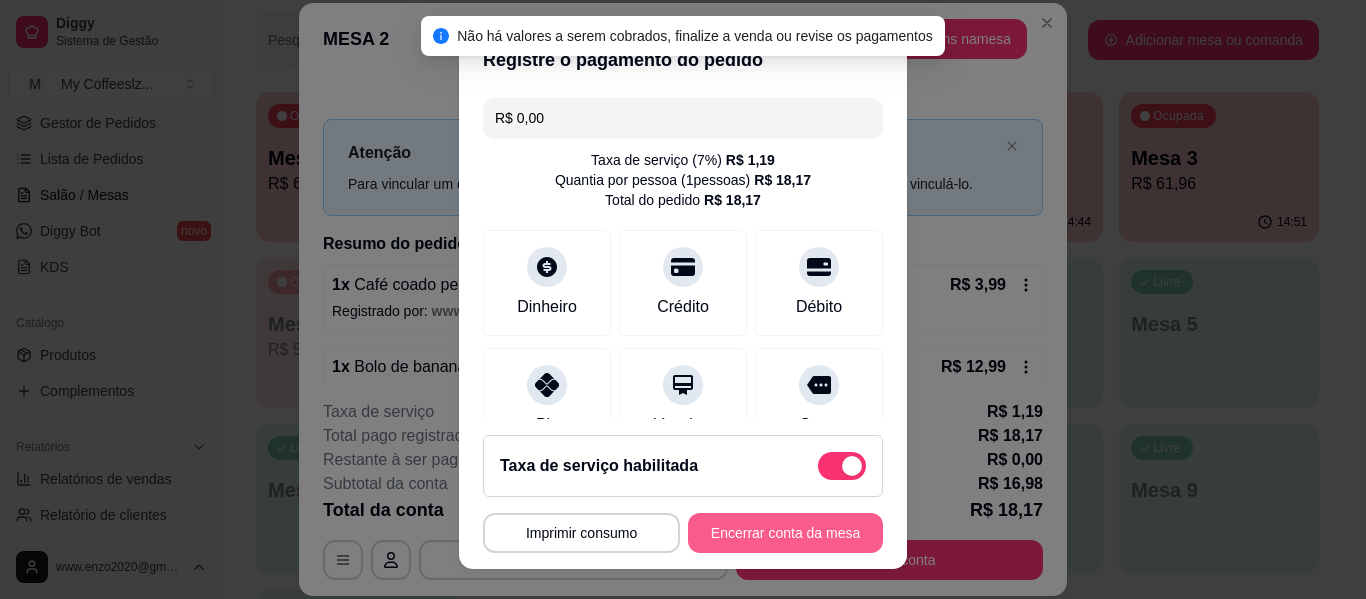 click on "Encerrar conta da mesa" at bounding box center (785, 533) 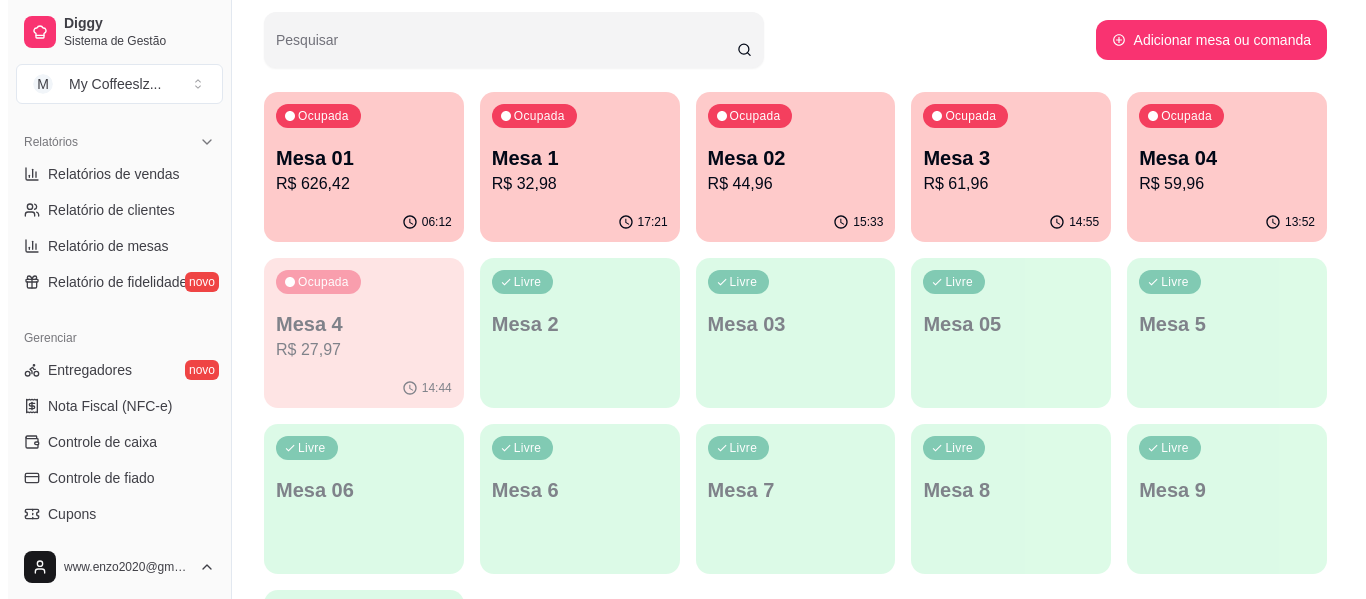 scroll, scrollTop: 640, scrollLeft: 0, axis: vertical 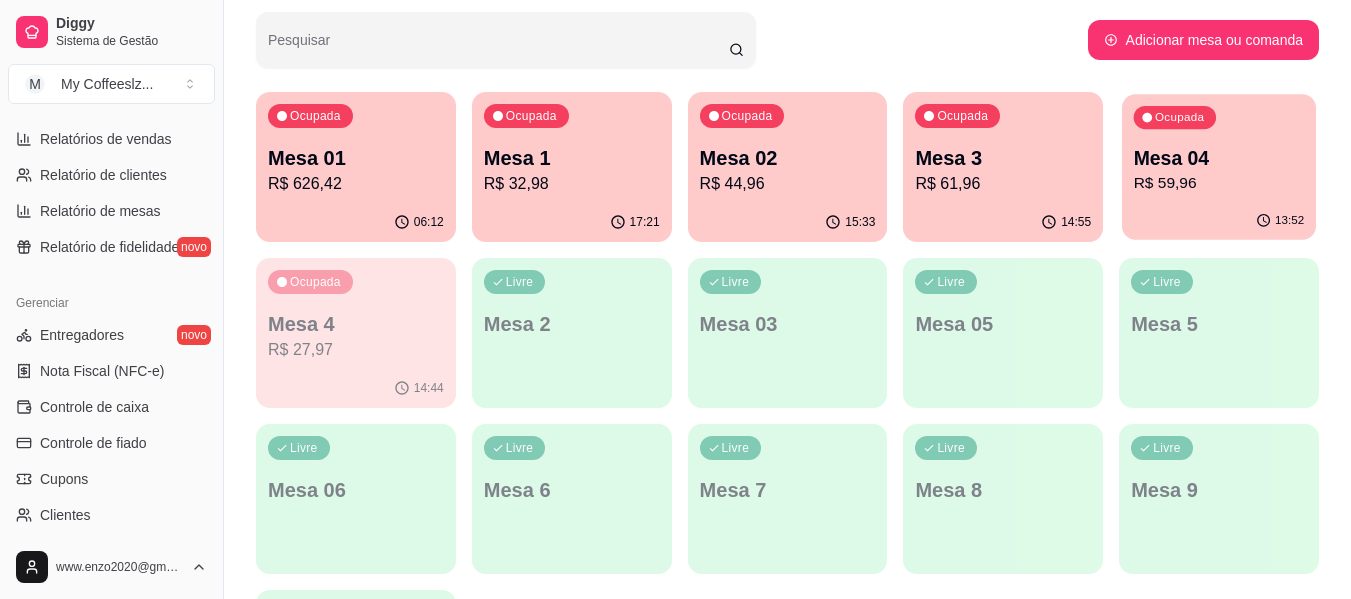 click on "R$ 59,96" at bounding box center [1219, 183] 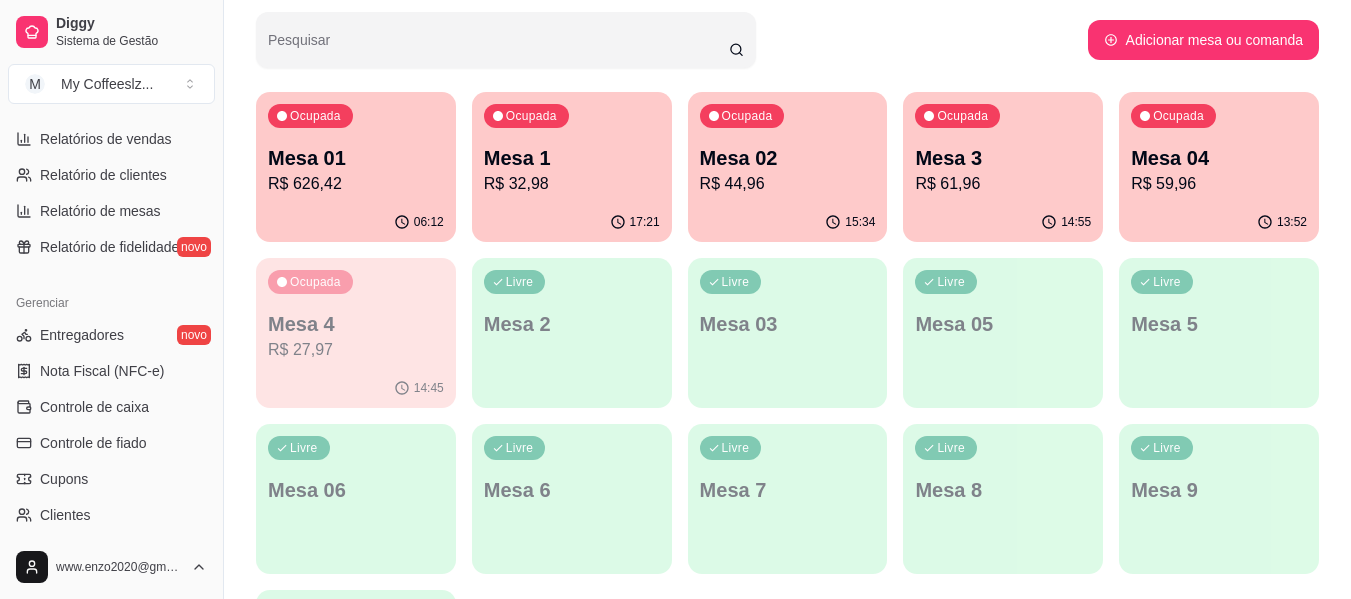 click on "R$ 59,96" at bounding box center (1219, 184) 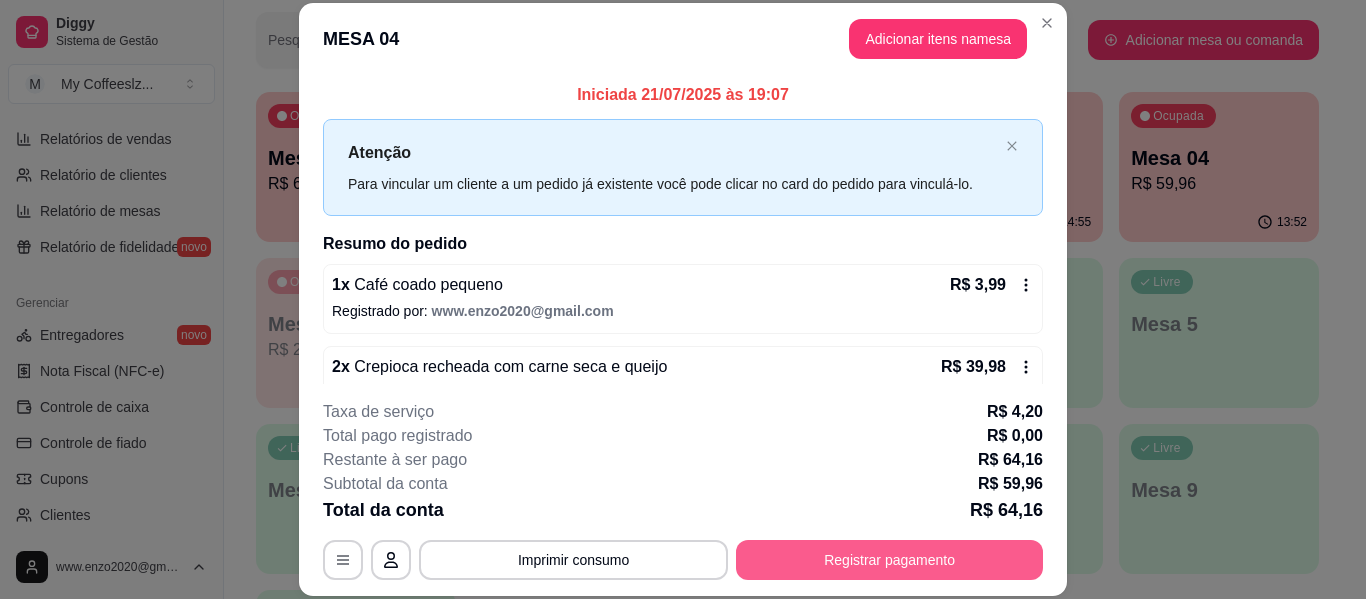 click on "Registrar pagamento" at bounding box center [889, 560] 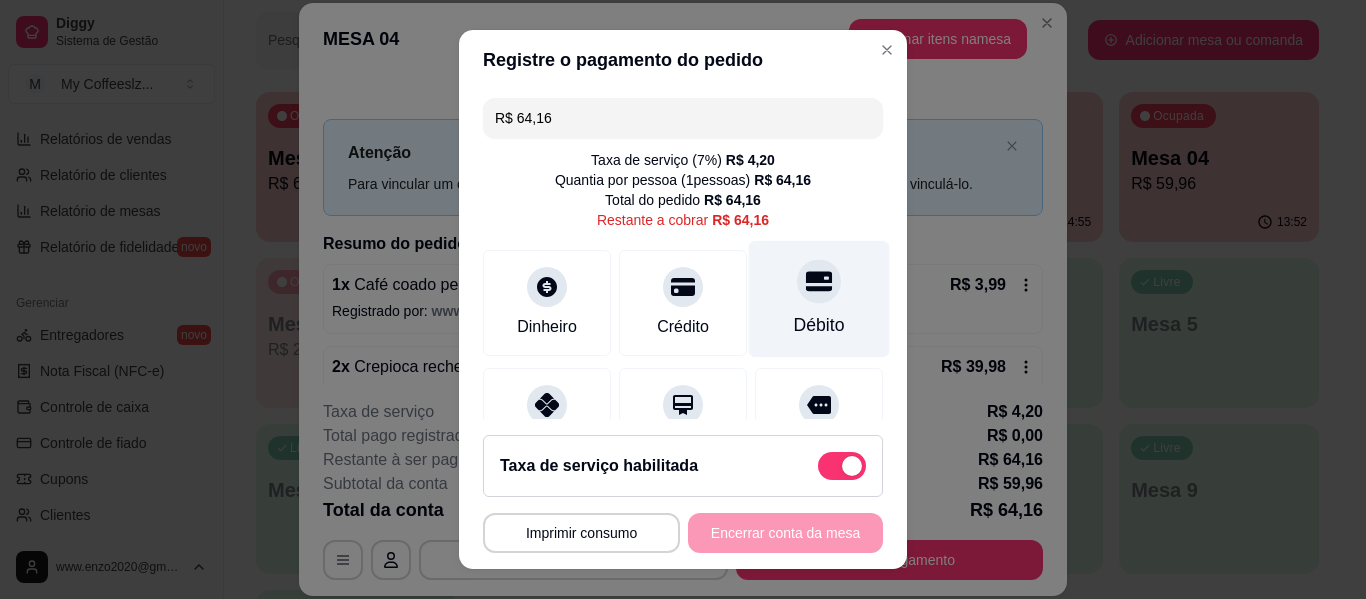 click 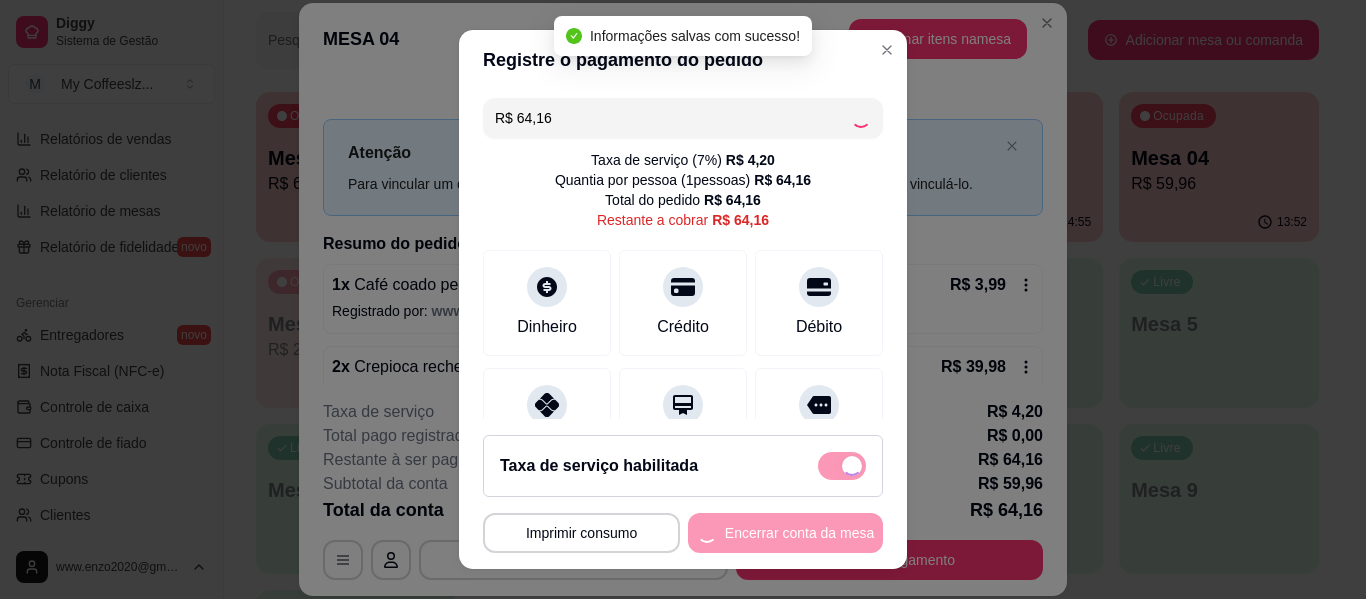 type on "R$ 0,00" 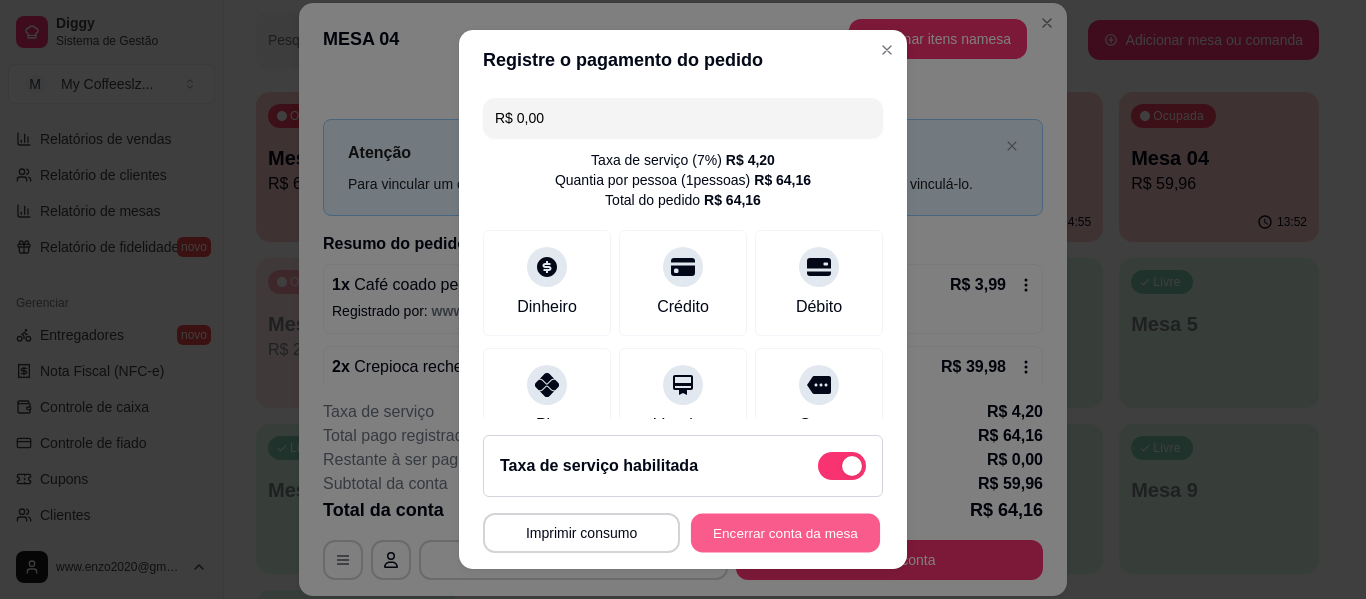 click on "Encerrar conta da mesa" at bounding box center [785, 533] 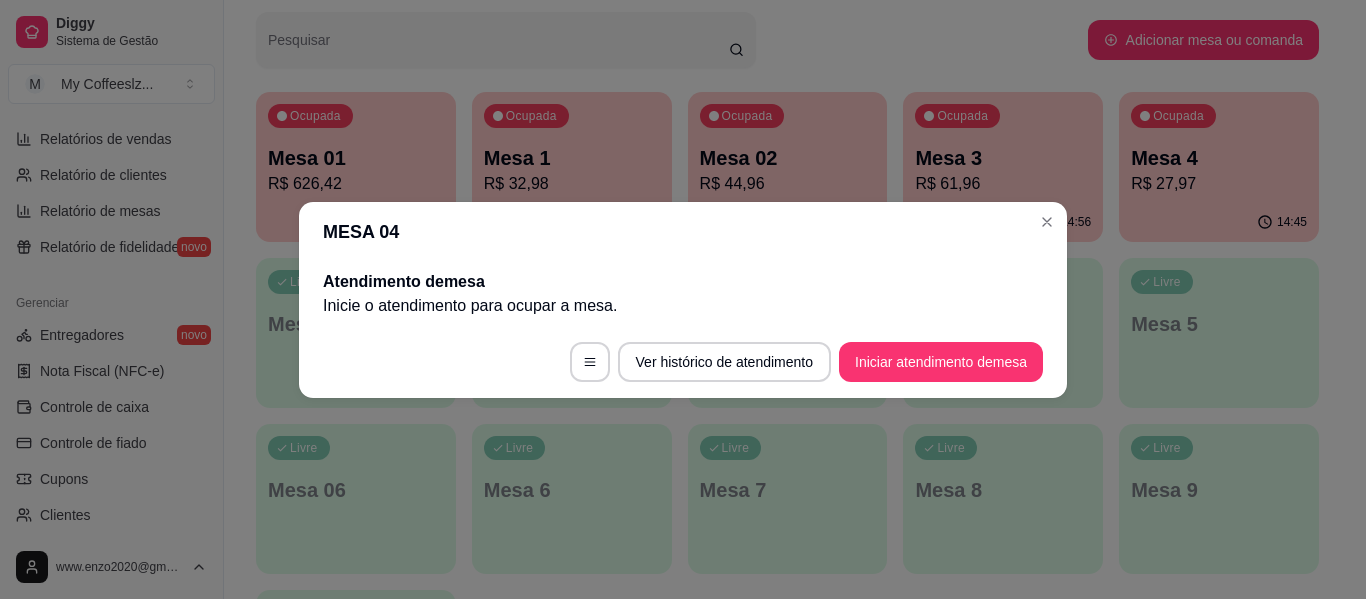 click on "MESA 04" at bounding box center (683, 232) 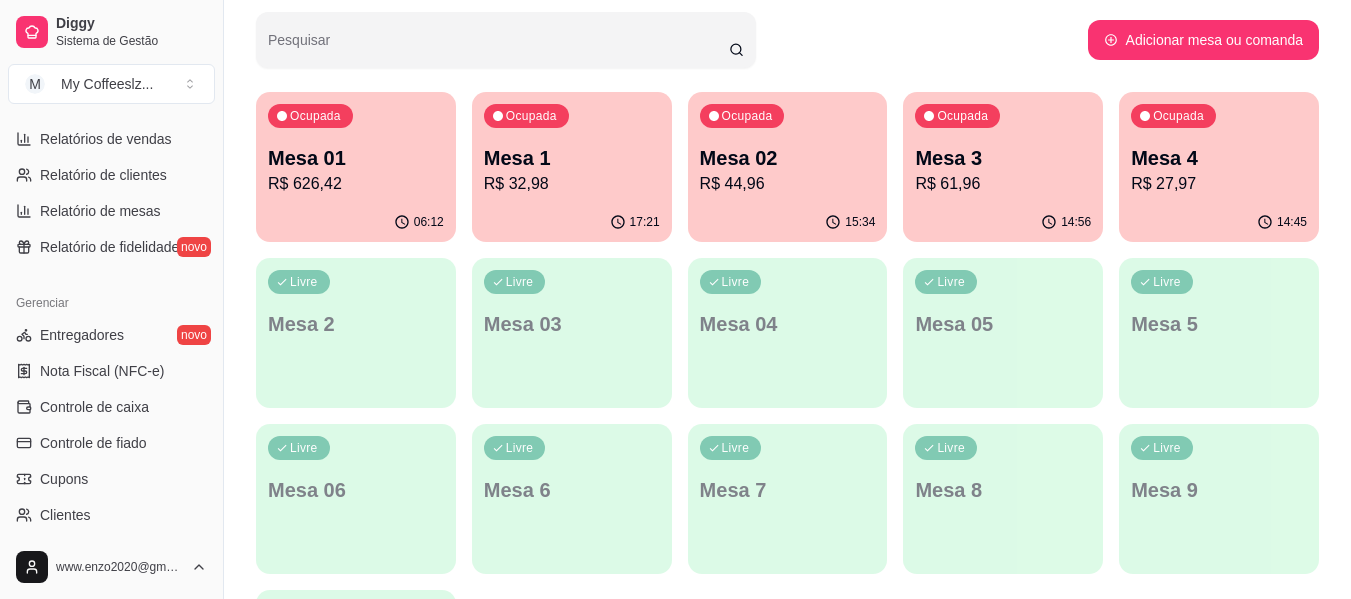 click on "Mesa 4" at bounding box center [1219, 158] 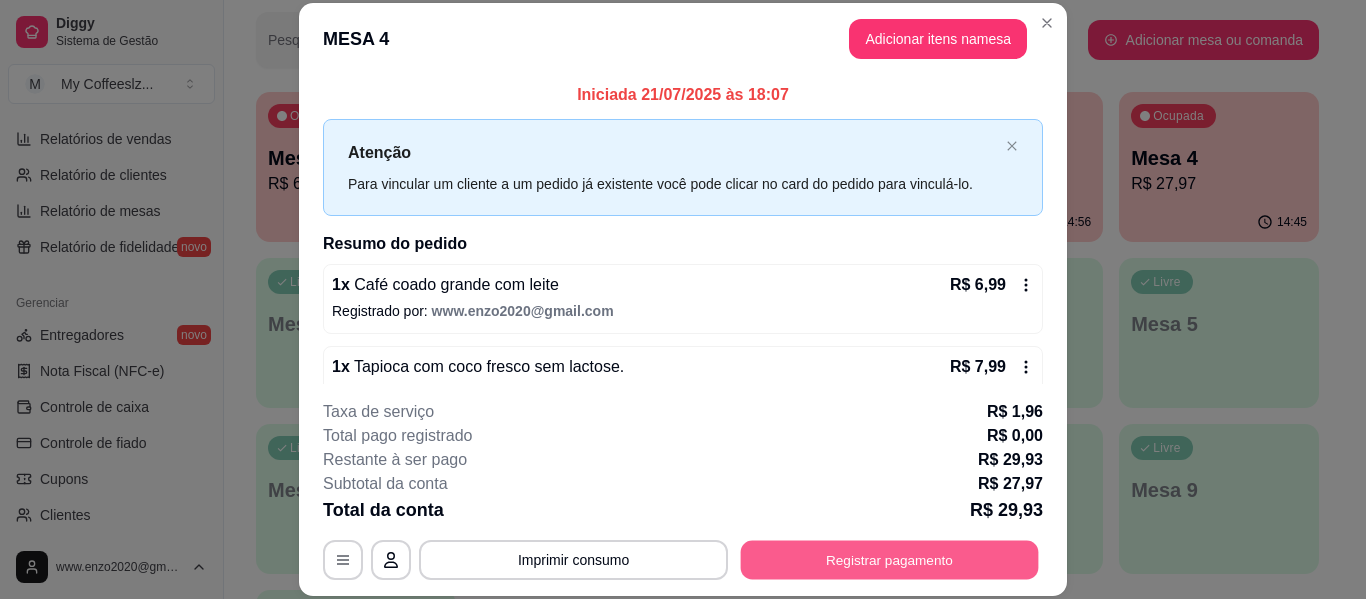 click on "Registrar pagamento" at bounding box center [890, 560] 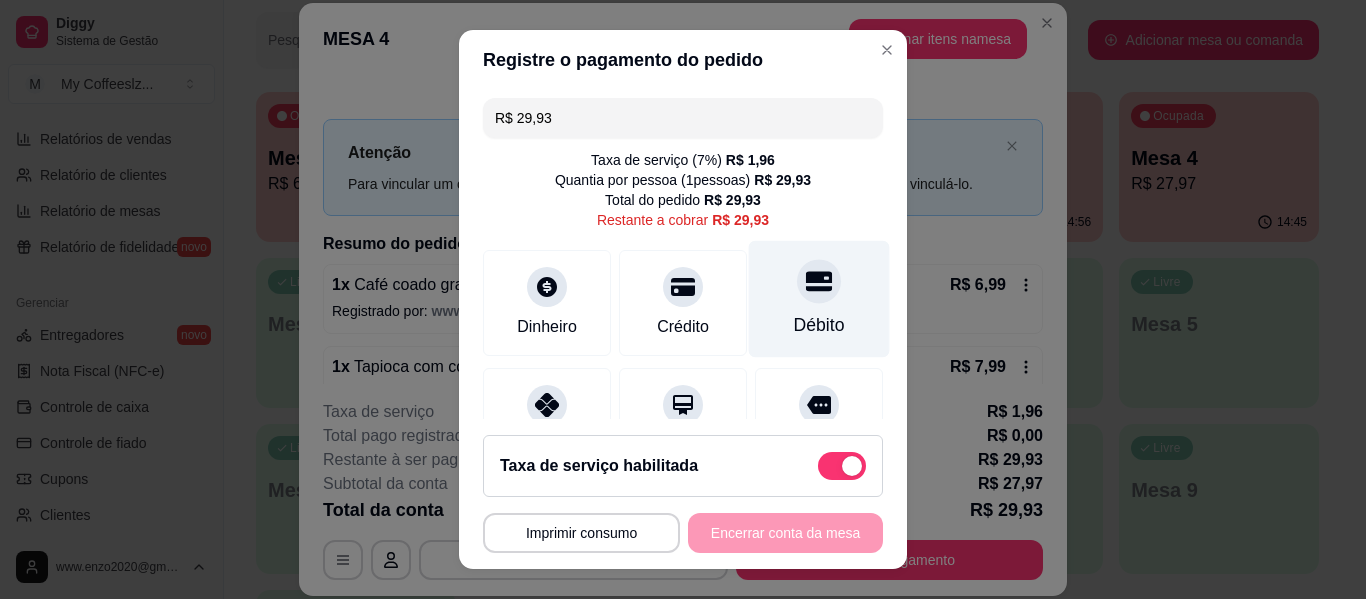 click on "Débito" at bounding box center [819, 299] 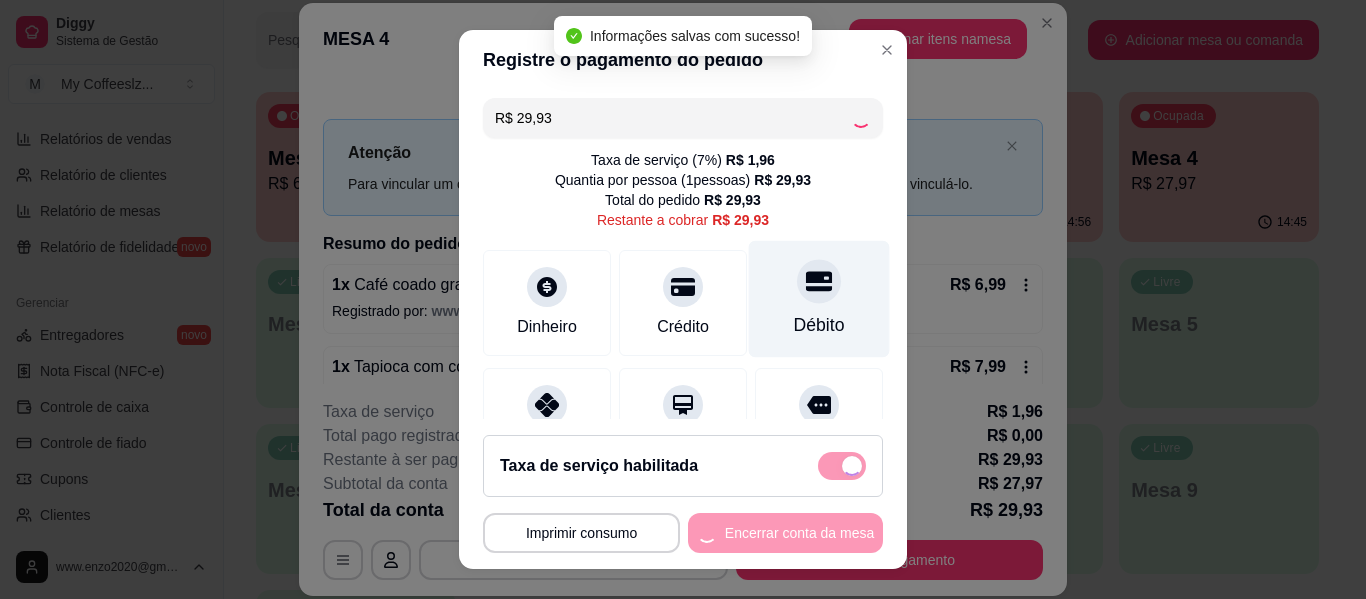 type on "R$ 0,00" 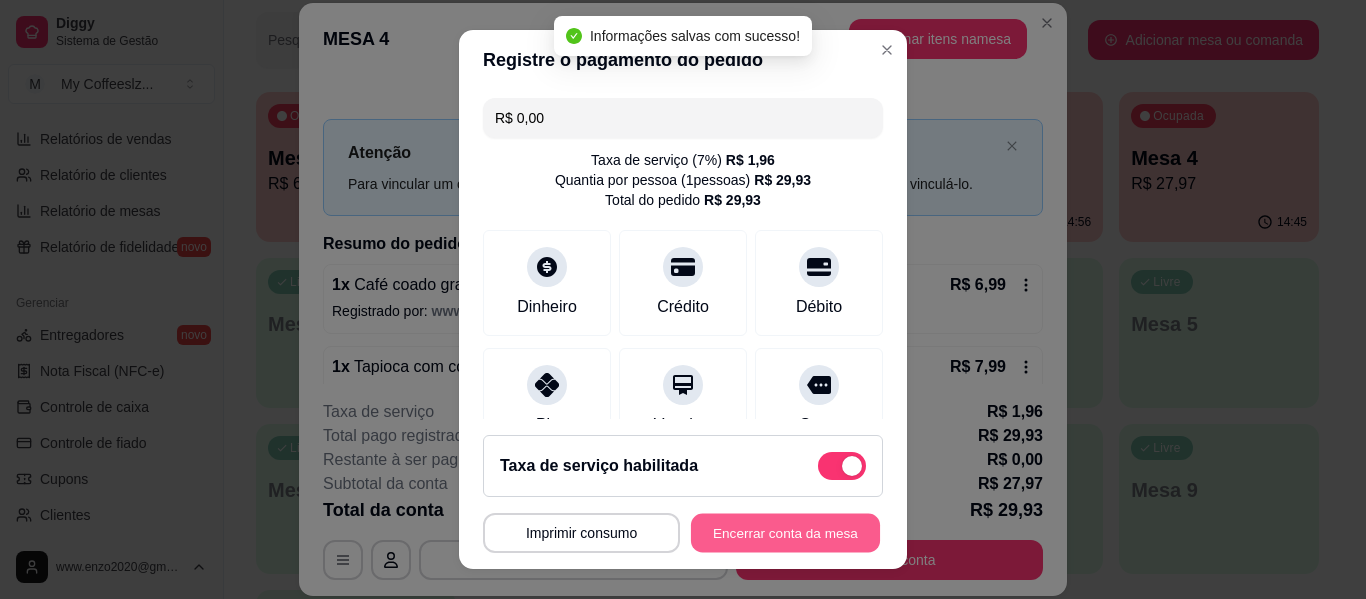 click on "Encerrar conta da mesa" at bounding box center [785, 533] 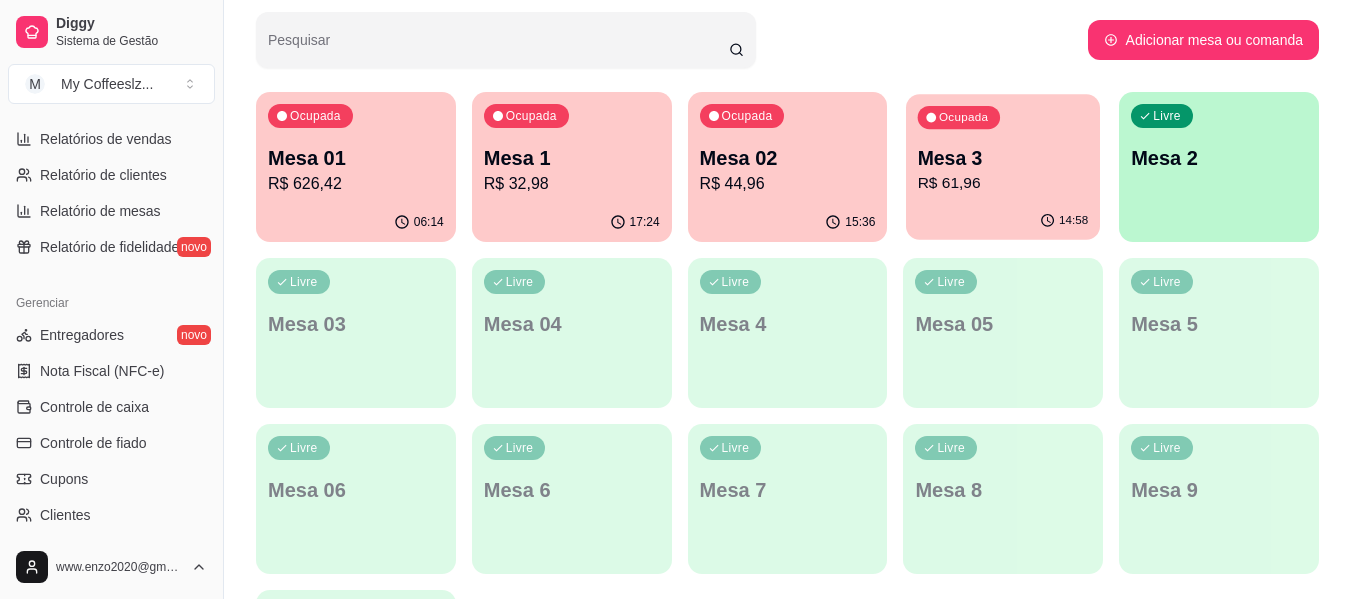 click on "R$ 61,96" at bounding box center [1003, 183] 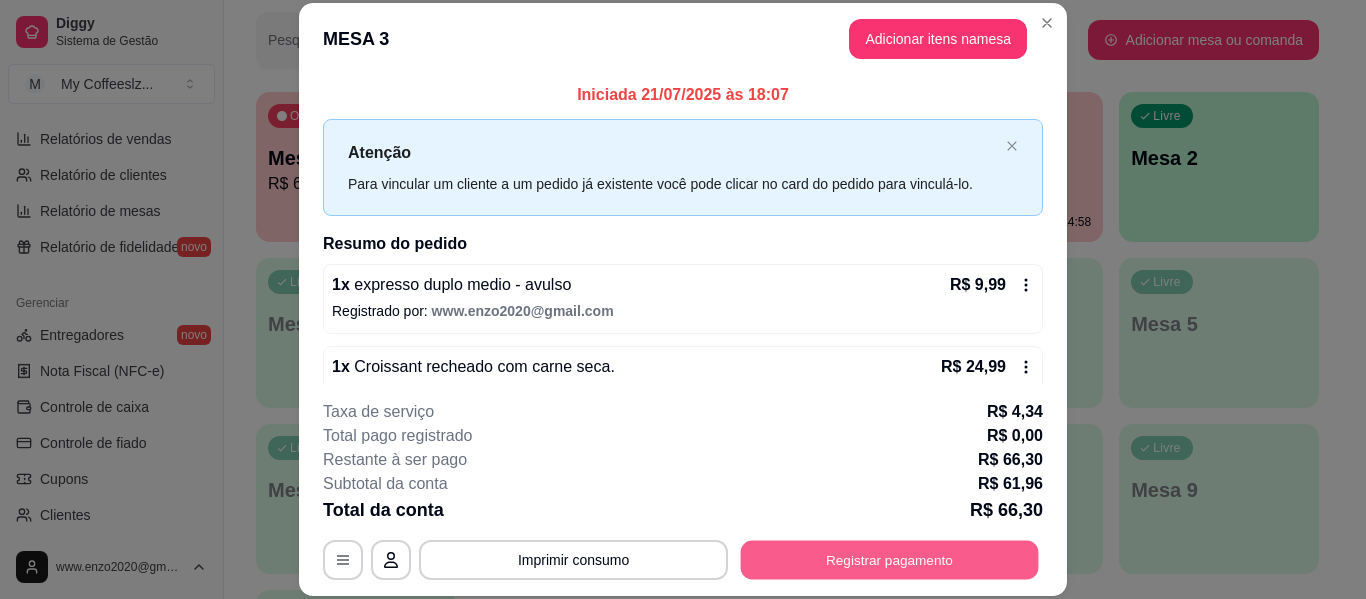 click on "Registrar pagamento" at bounding box center [890, 560] 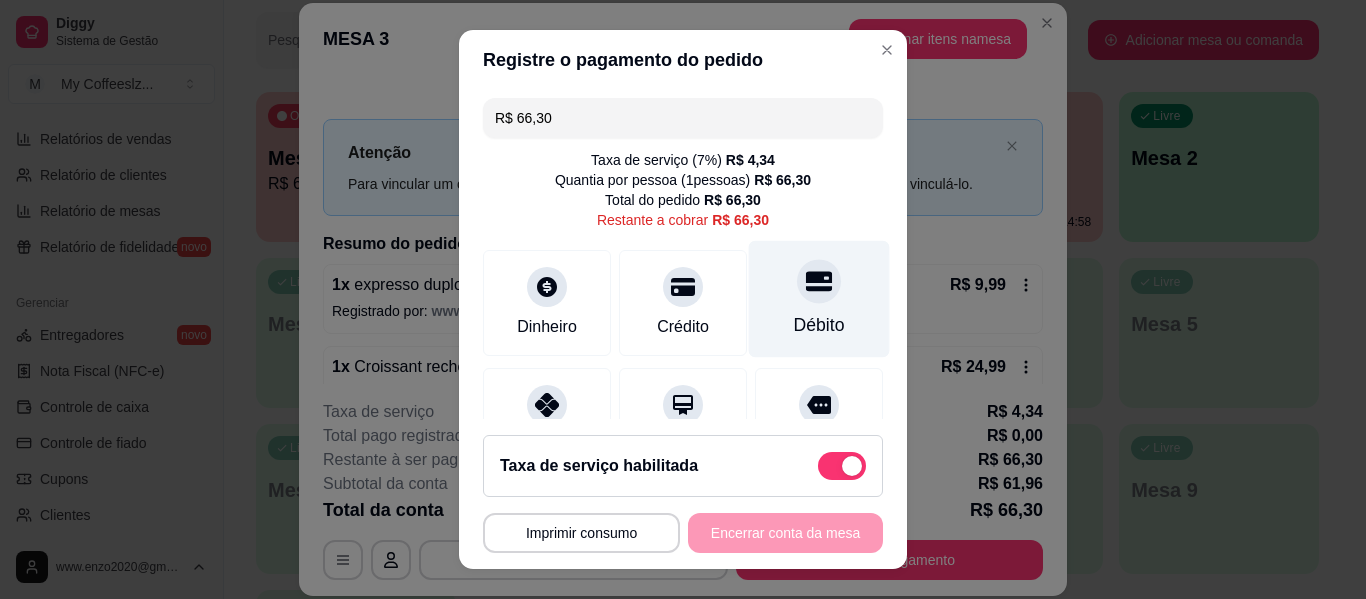 click at bounding box center [819, 281] 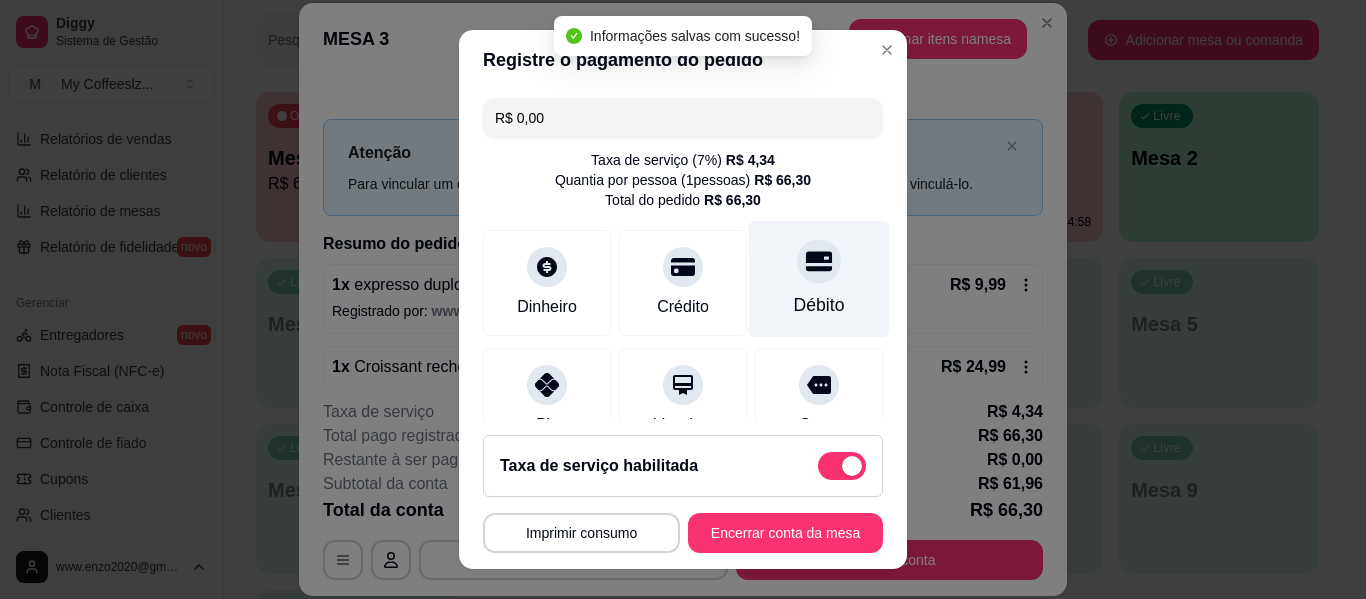 type on "R$ 0,00" 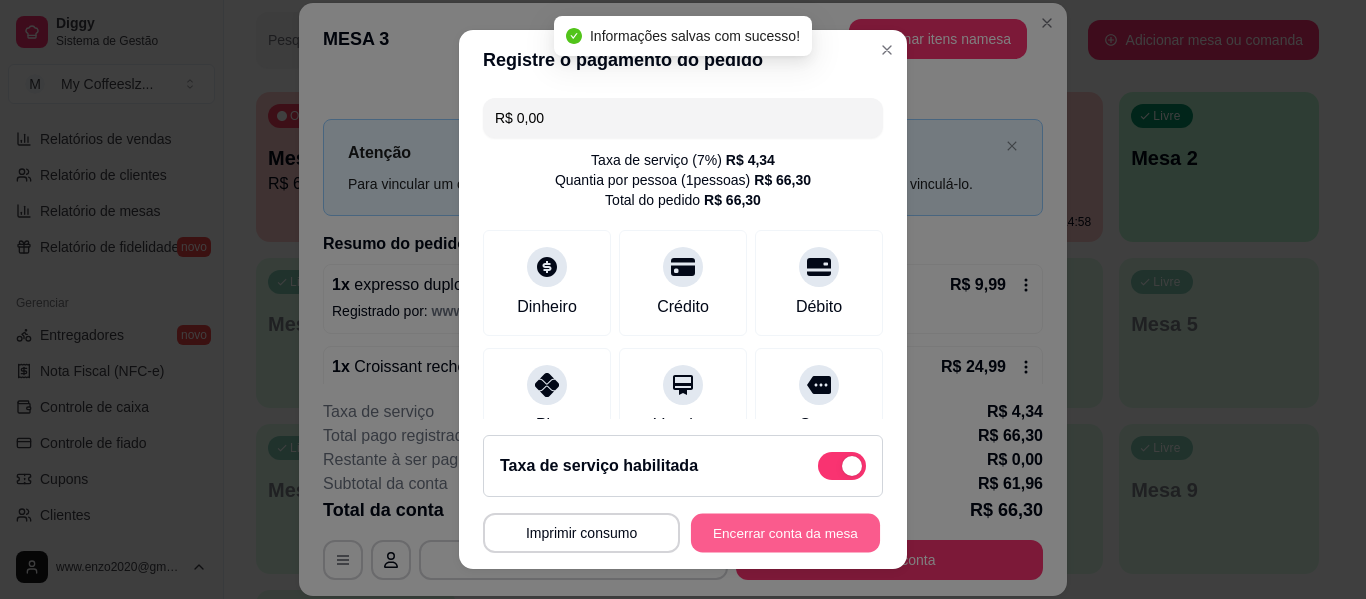click on "Encerrar conta da mesa" at bounding box center [785, 533] 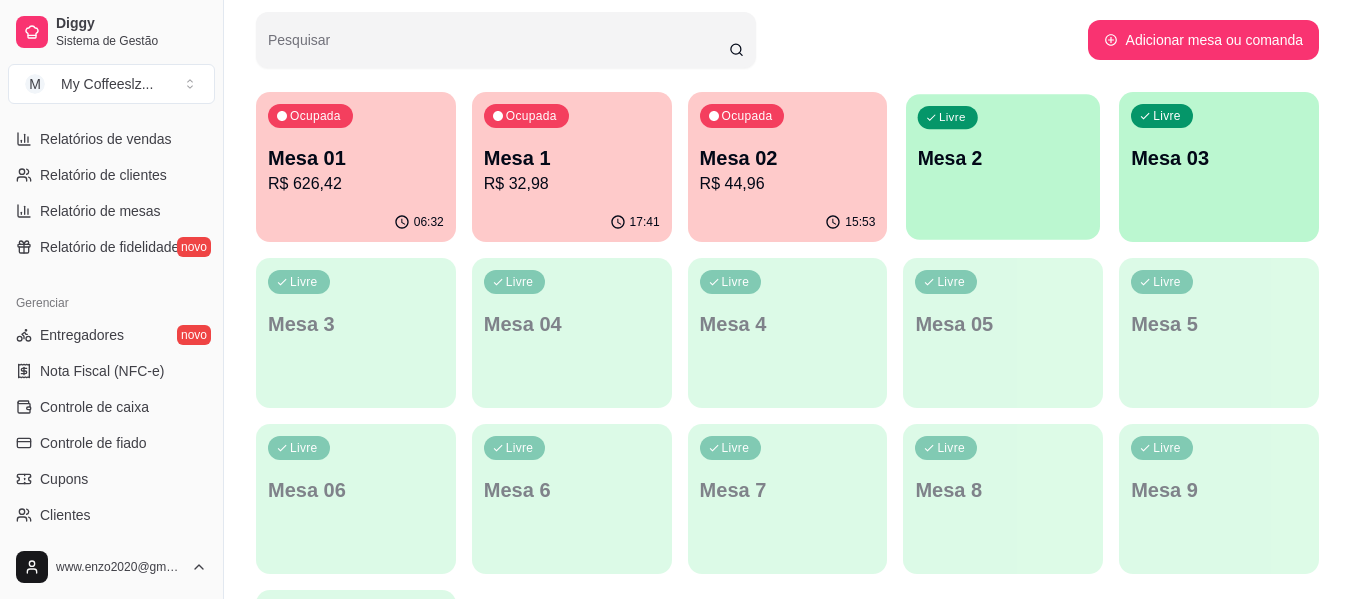 click on "Livre Mesa 2" at bounding box center (1003, 155) 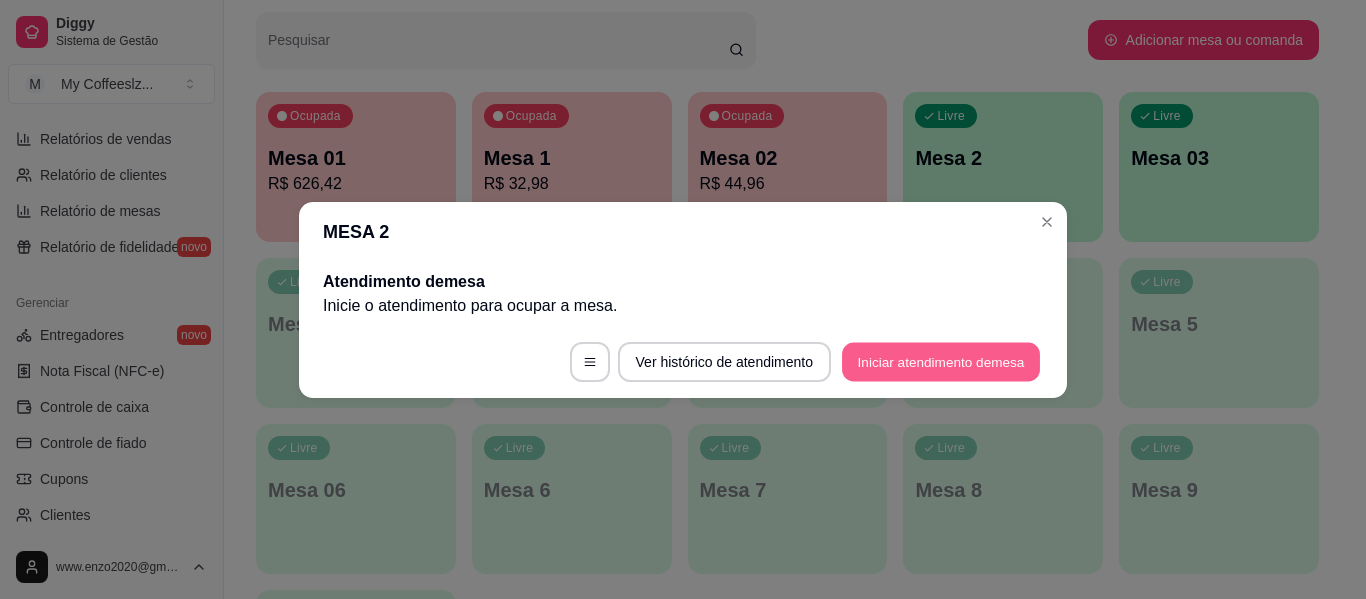 click on "Iniciar atendimento de  mesa" at bounding box center (941, 361) 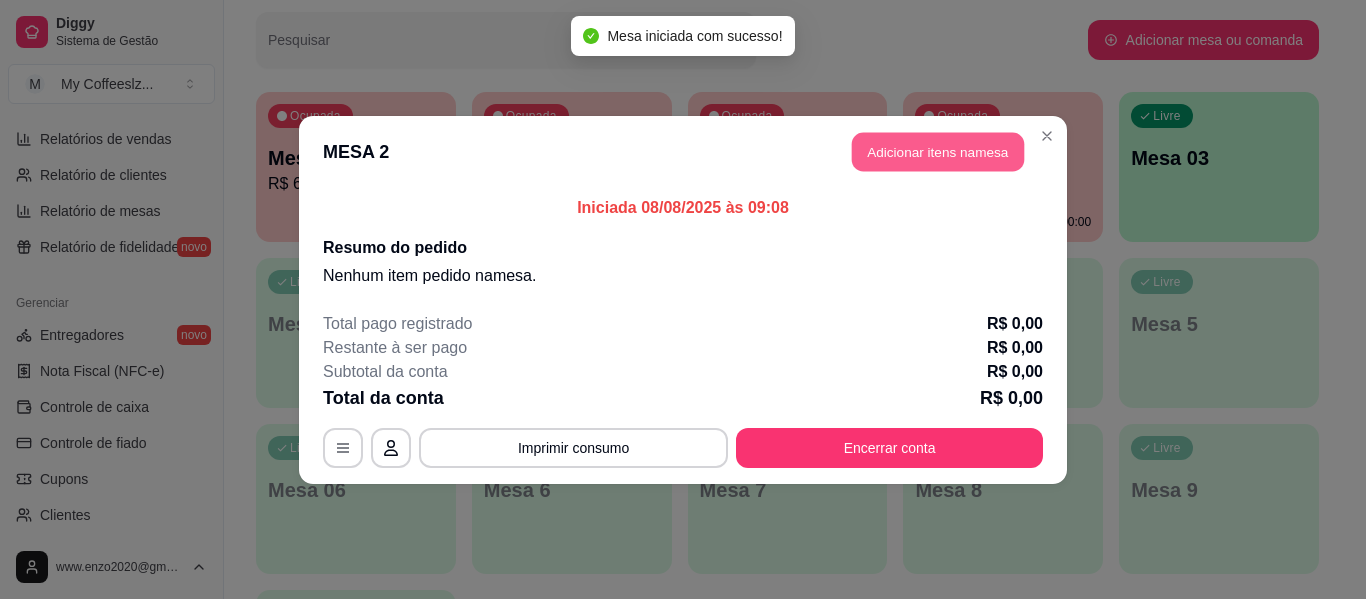 click on "Adicionar itens na  mesa" at bounding box center (938, 151) 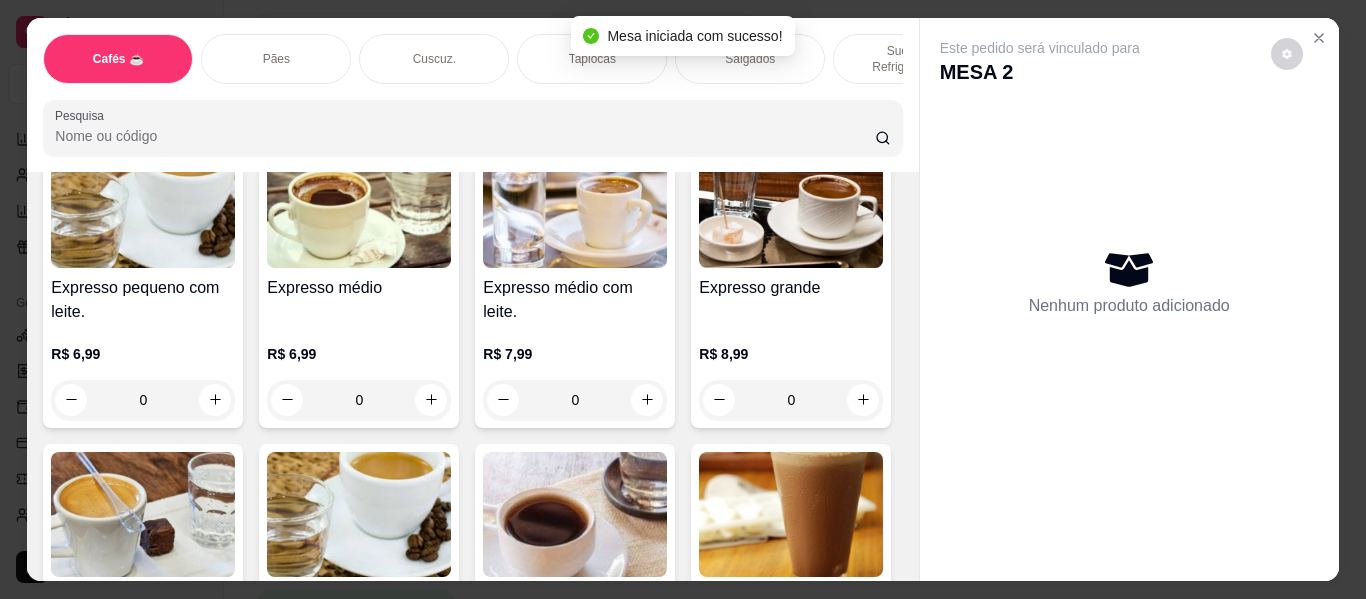 scroll, scrollTop: 1300, scrollLeft: 0, axis: vertical 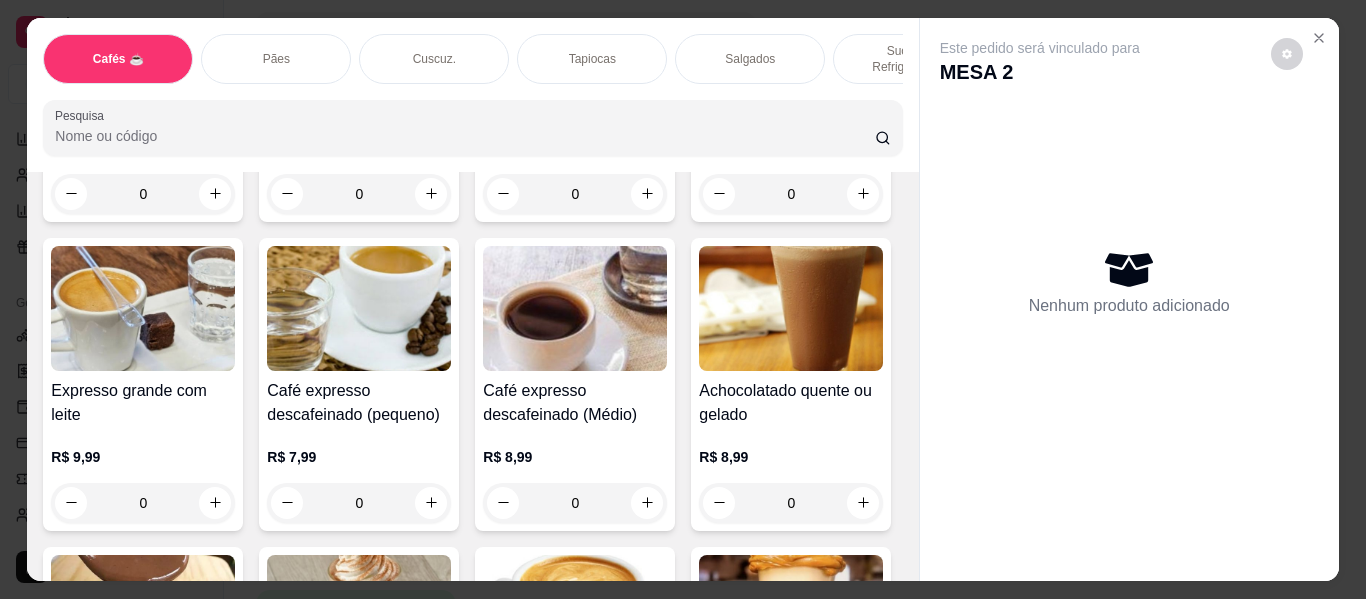 drag, startPoint x: 791, startPoint y: 42, endPoint x: 775, endPoint y: 50, distance: 17.888544 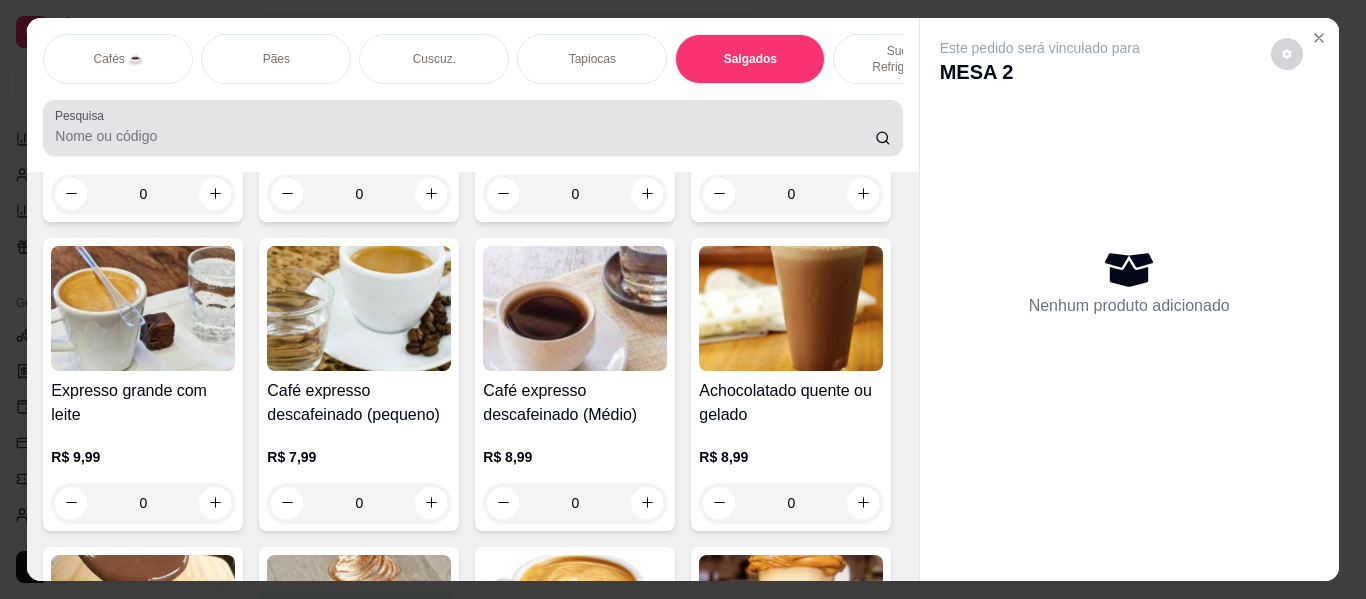scroll, scrollTop: 8236, scrollLeft: 0, axis: vertical 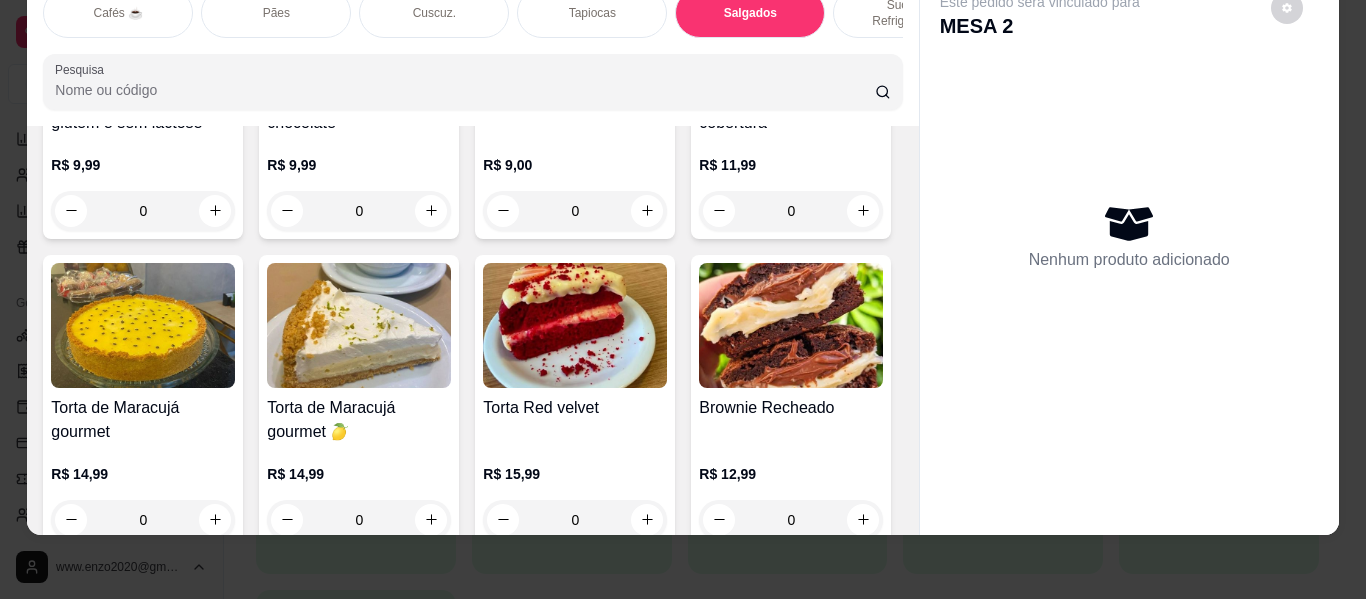 click 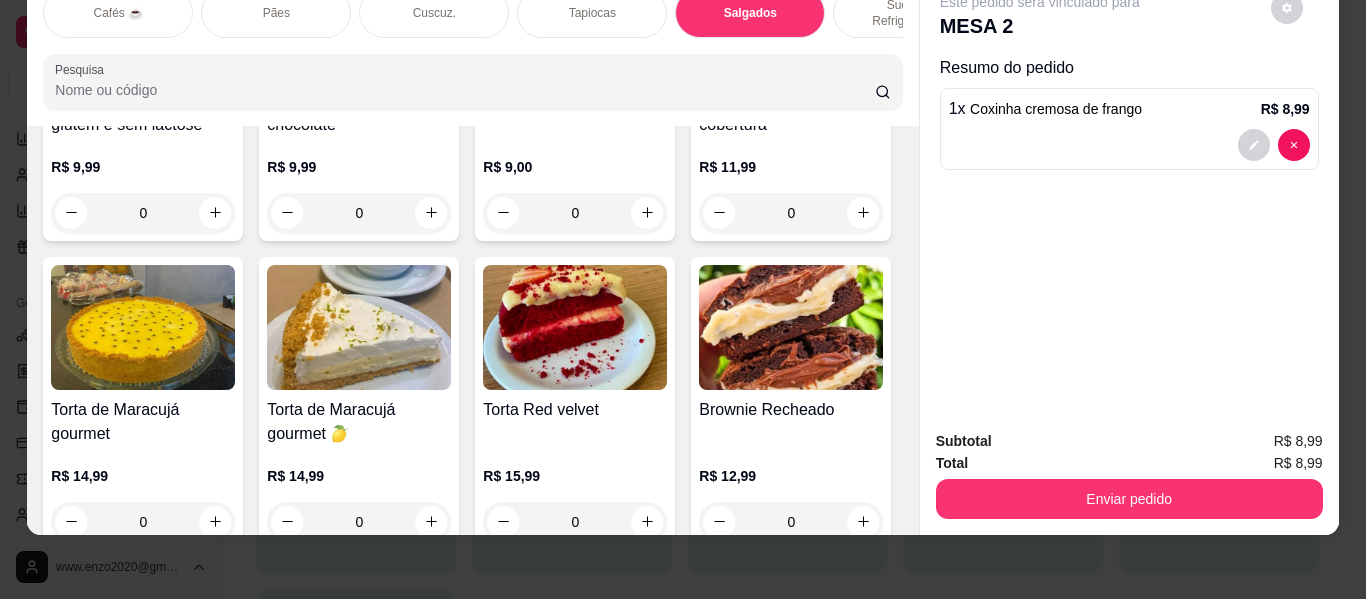 click 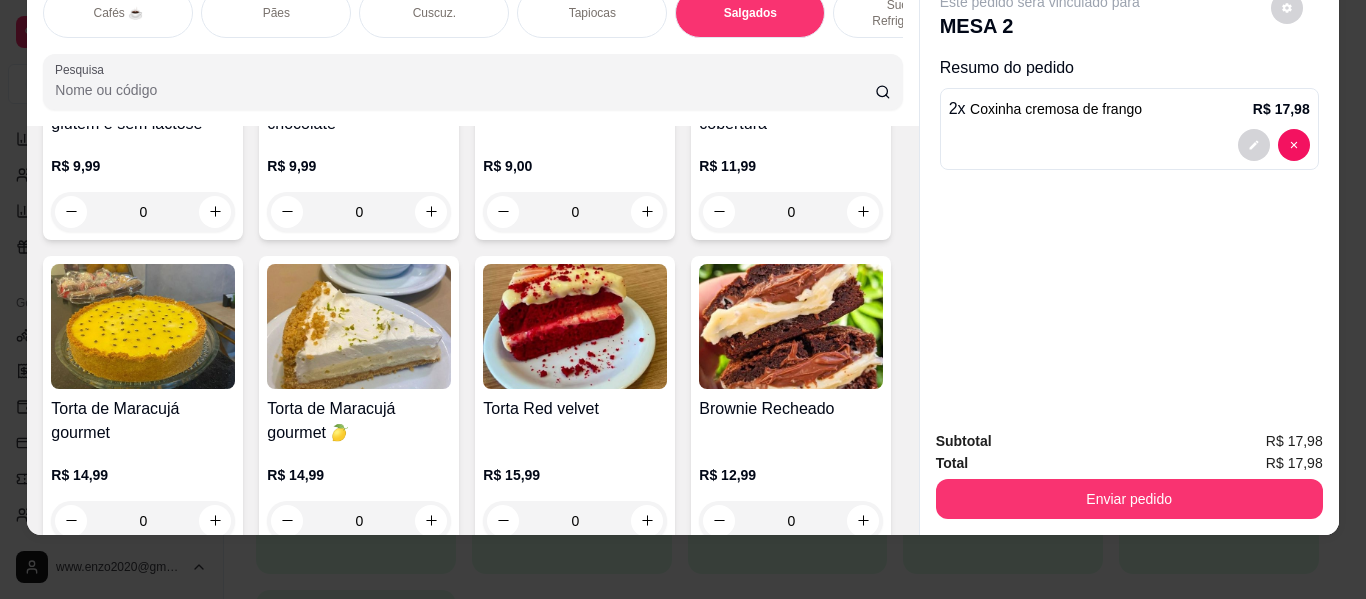 click 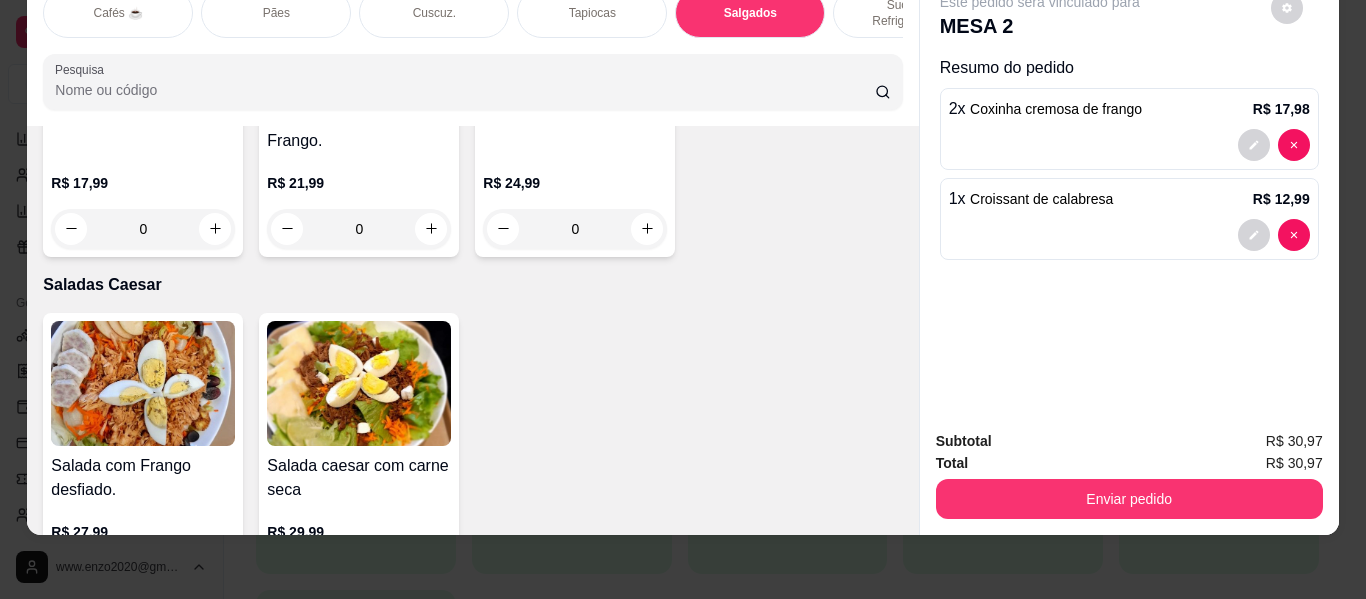 scroll, scrollTop: 10737, scrollLeft: 0, axis: vertical 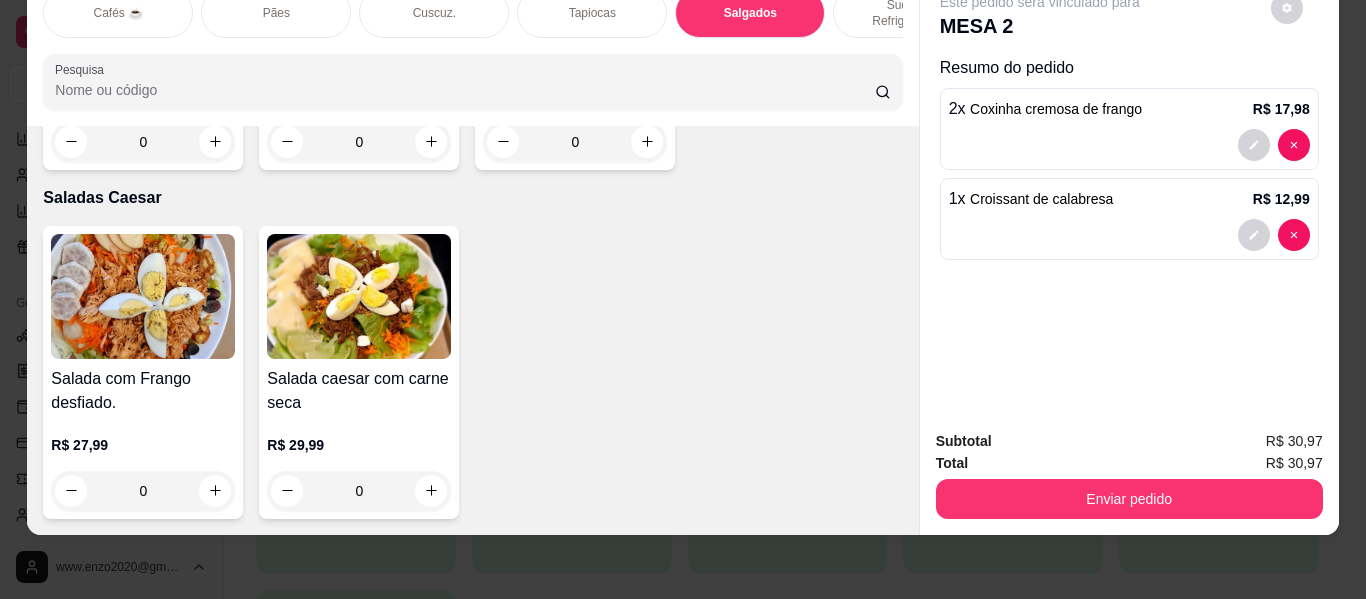 click at bounding box center (215, -2222) 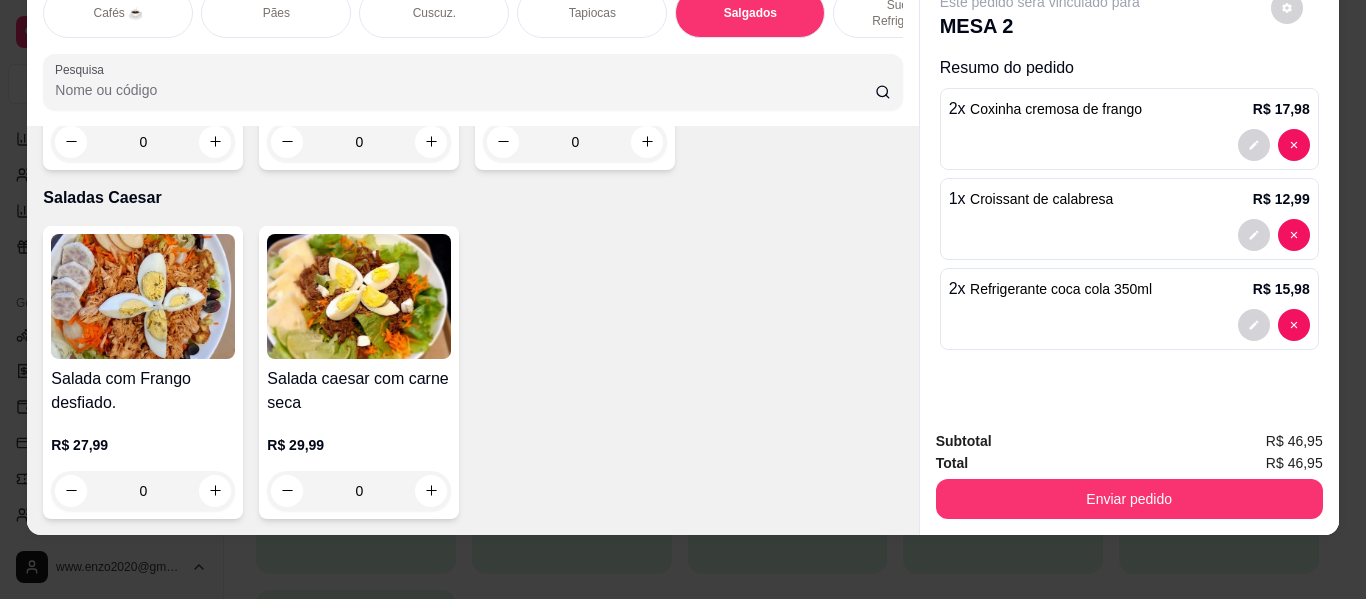 scroll, scrollTop: 11937, scrollLeft: 0, axis: vertical 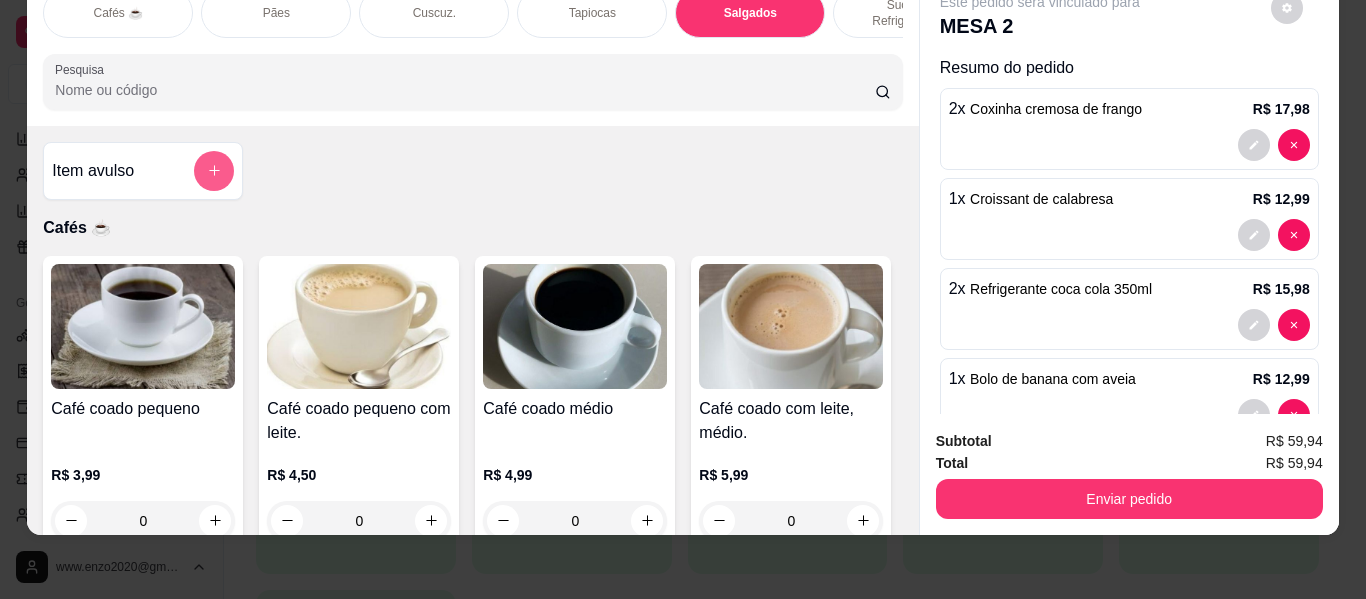 click at bounding box center (214, 171) 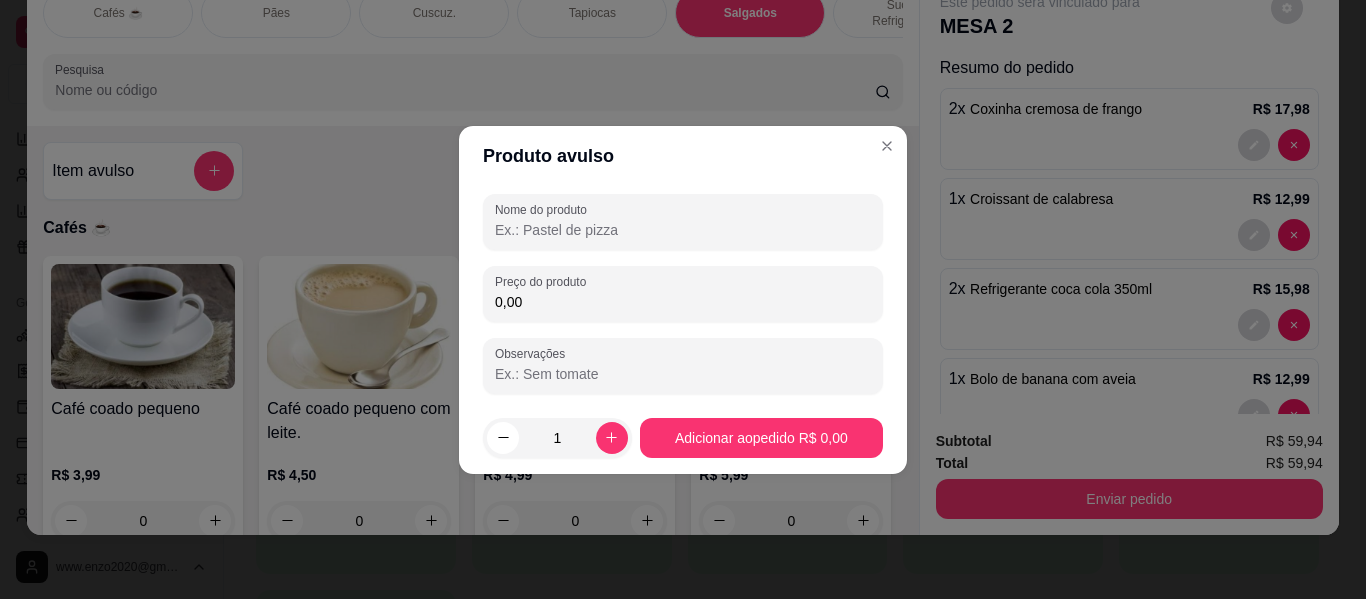 click on "Nome do produto" at bounding box center [683, 230] 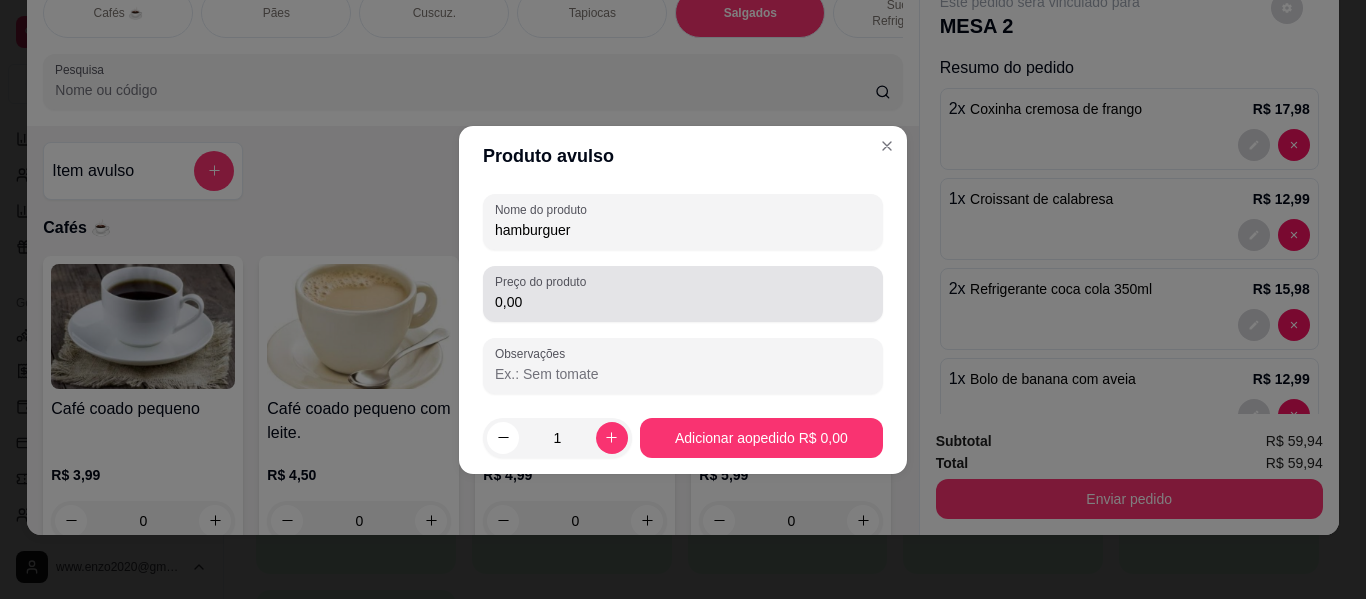 type on "hamburguer" 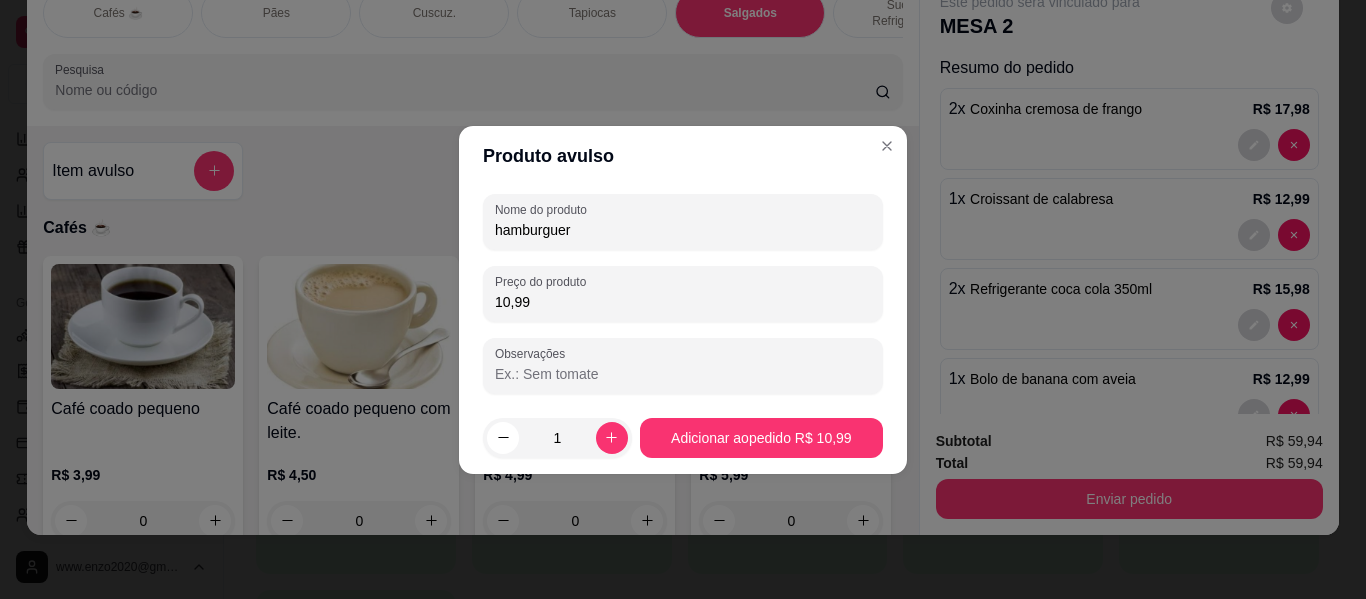 type on "10,99" 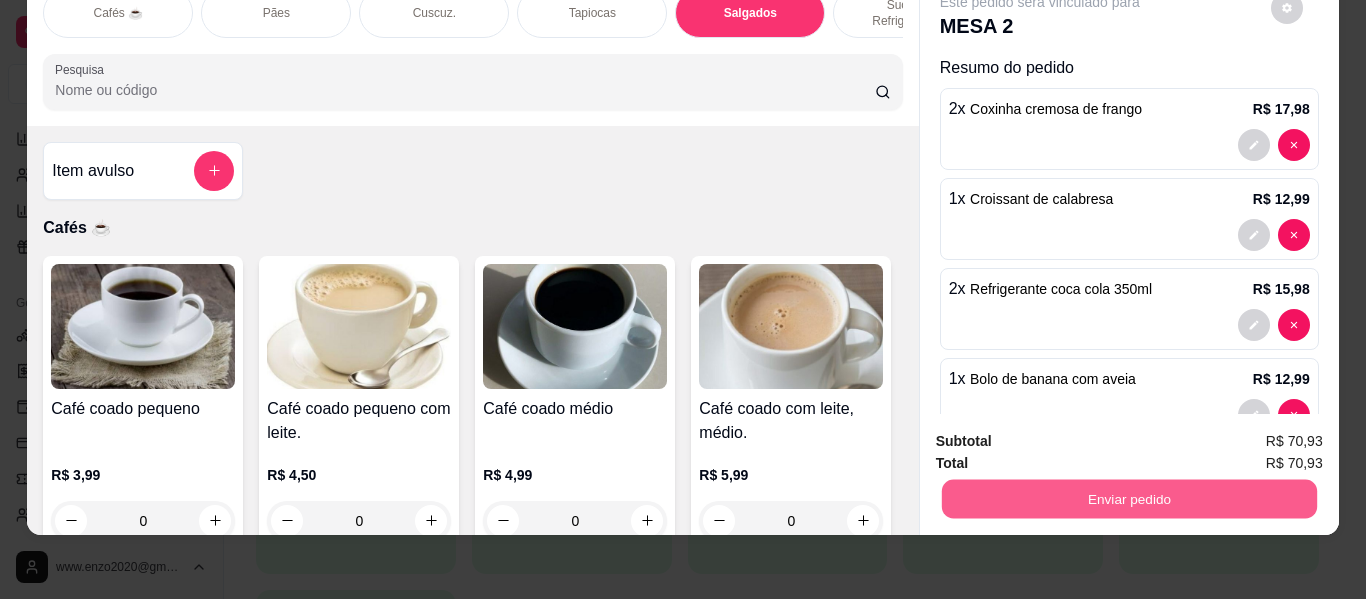 click on "Enviar pedido" at bounding box center (1128, 499) 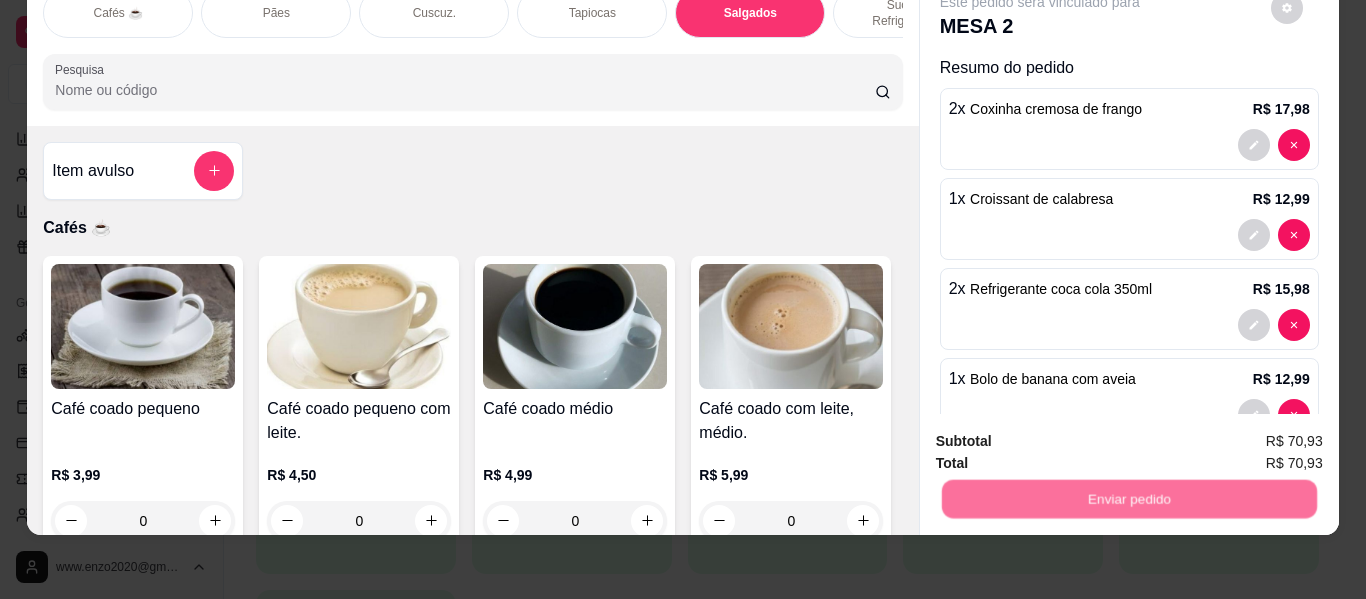 click on "Não registrar e enviar pedido" at bounding box center [1063, 434] 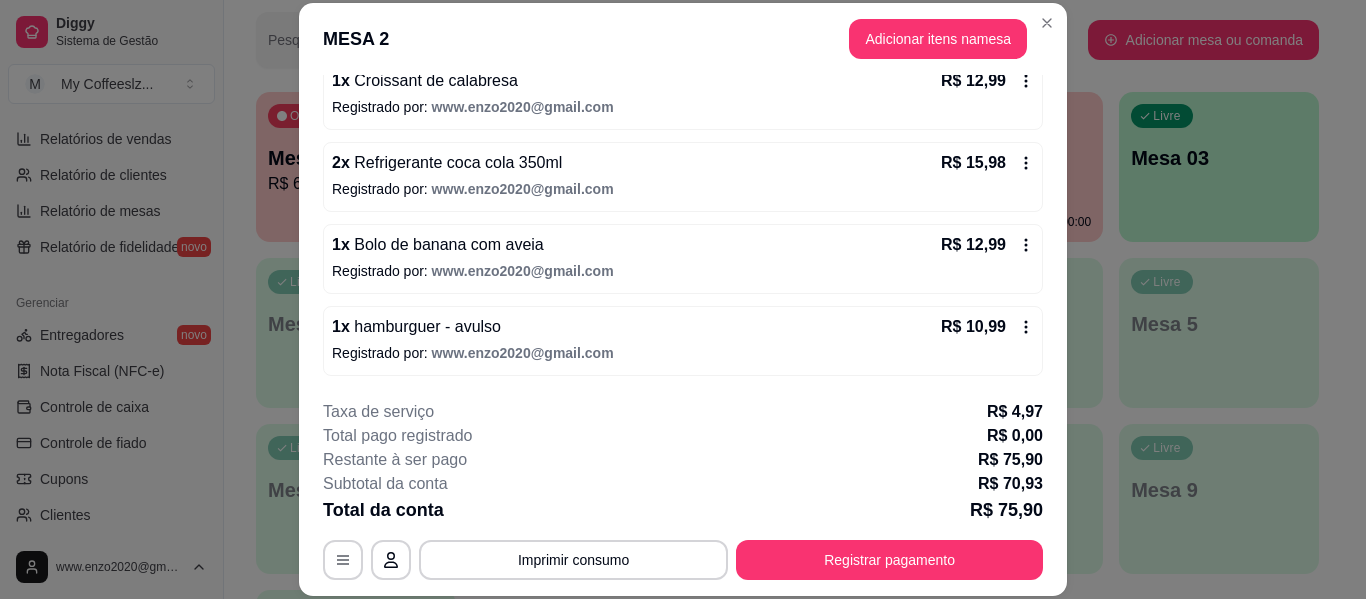 scroll, scrollTop: 86, scrollLeft: 0, axis: vertical 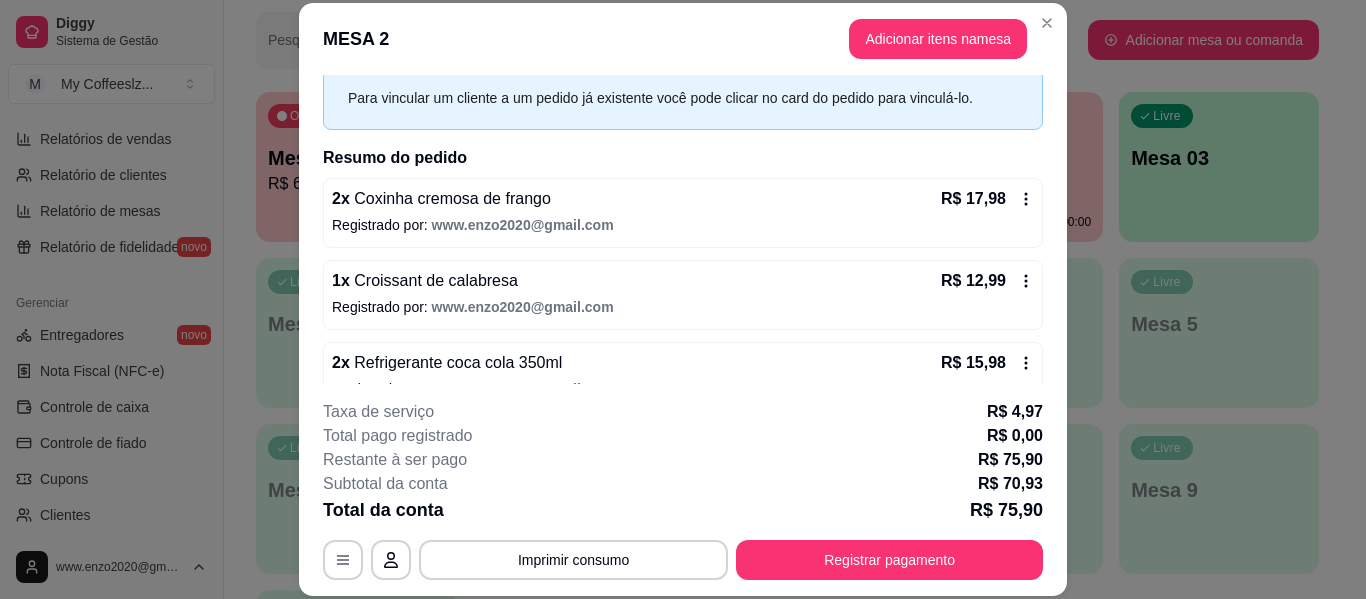 click on "2 x Coxinha cremosa de frango R$ 17,98" at bounding box center (683, 199) 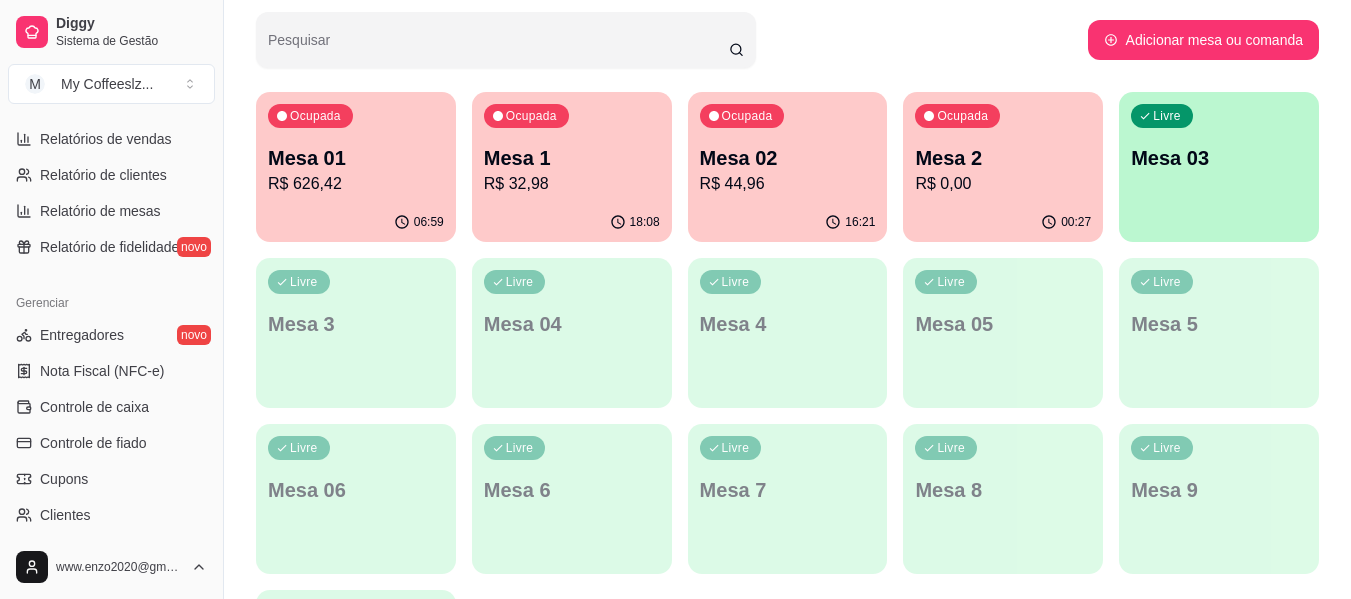 click on "Livre Mesa 5" at bounding box center [1219, 321] 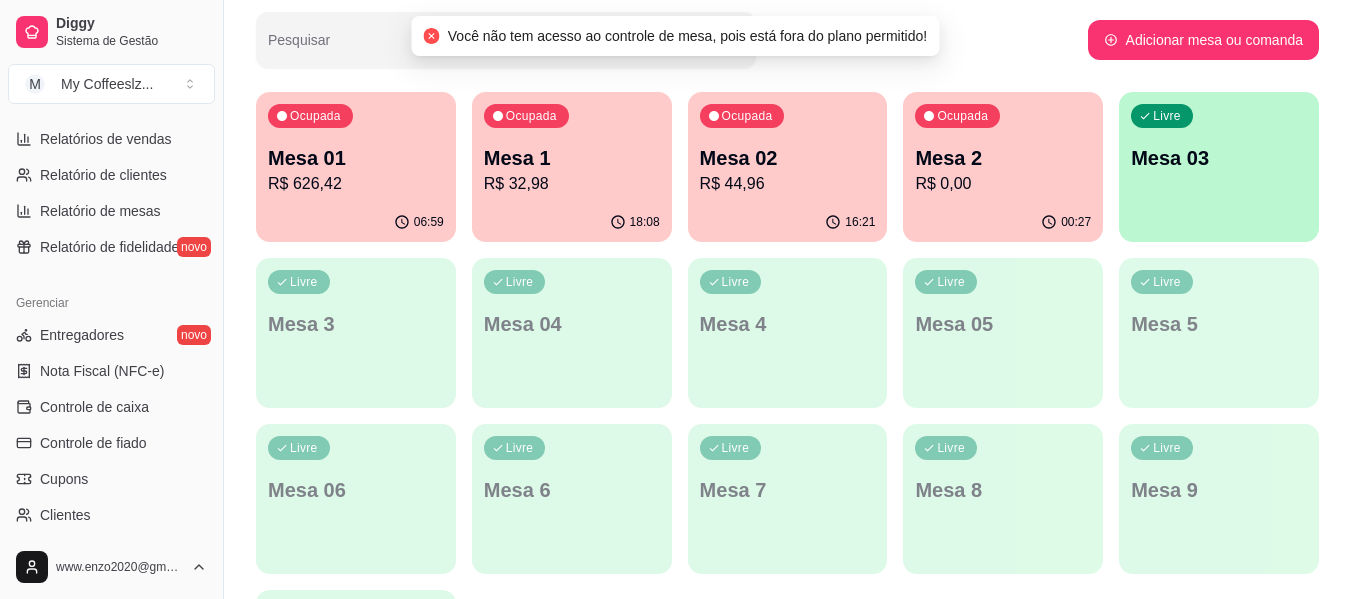 click on "R$ 0,00" at bounding box center [1003, 184] 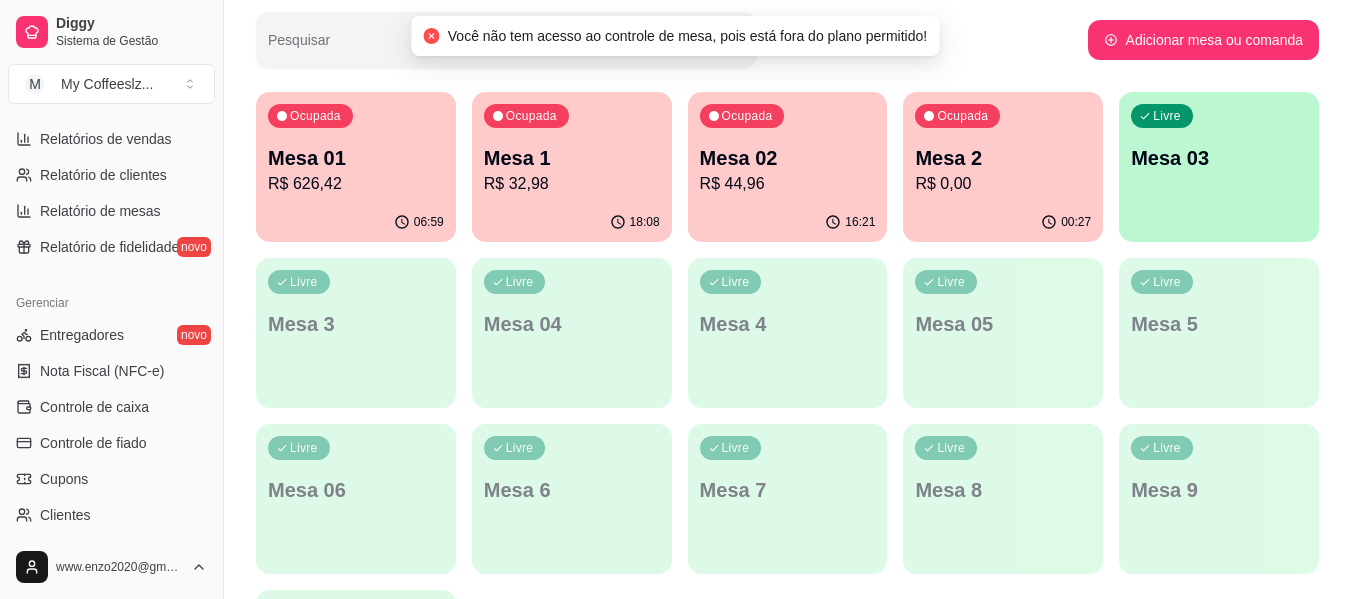 click on "Mesa 03" at bounding box center (1219, 158) 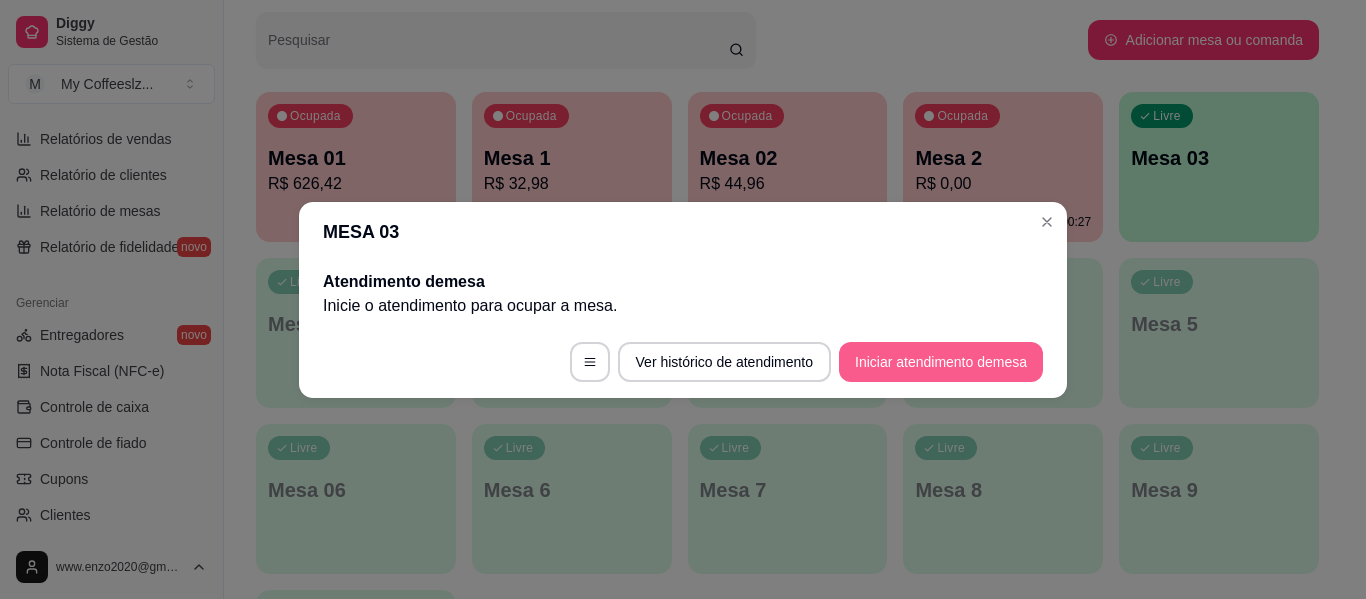 click on "Iniciar atendimento de  mesa" at bounding box center (941, 362) 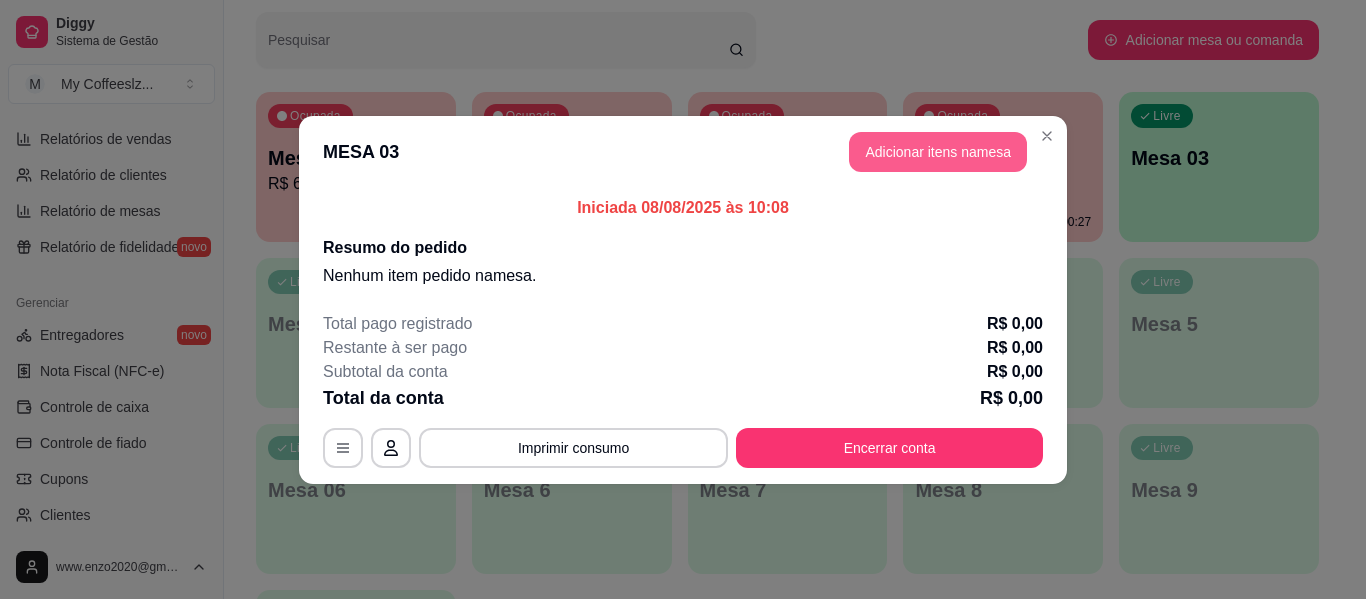 click on "Adicionar itens na  mesa" at bounding box center [938, 152] 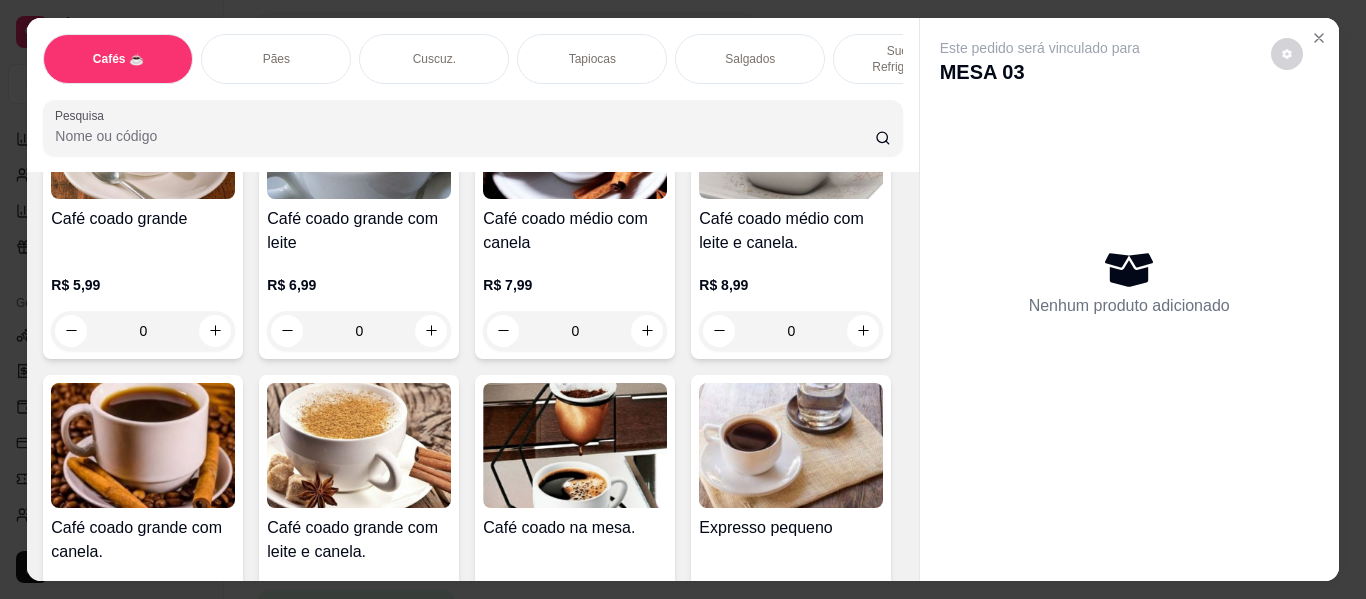 scroll, scrollTop: 700, scrollLeft: 0, axis: vertical 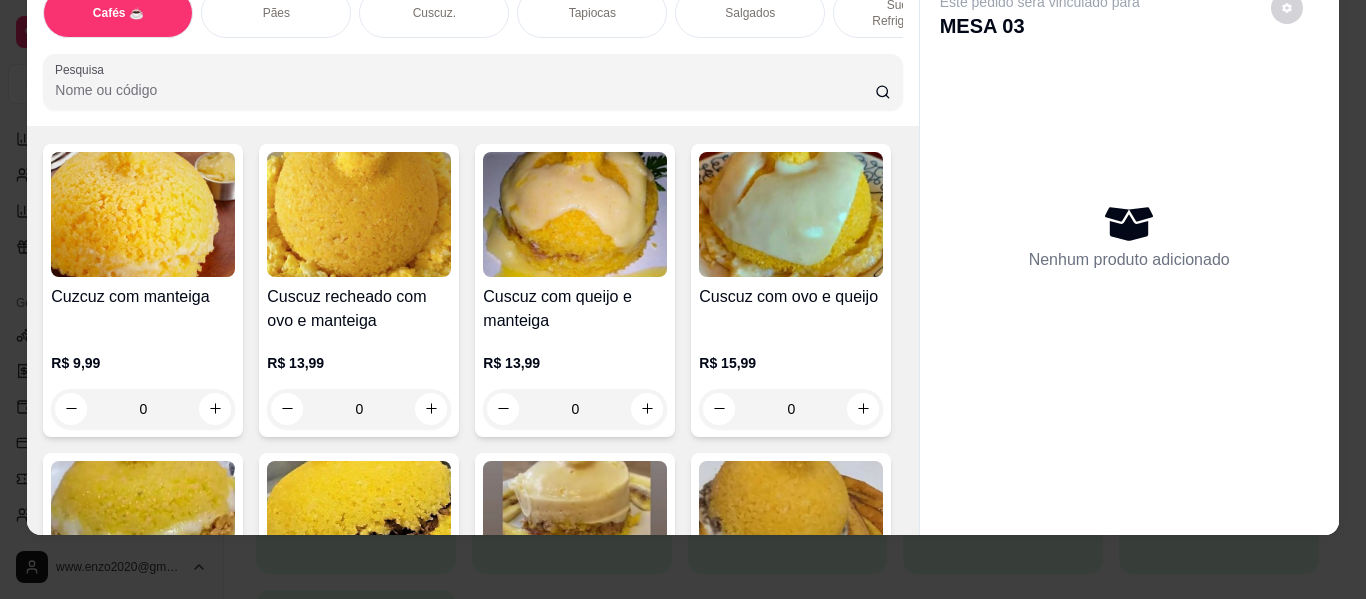 click 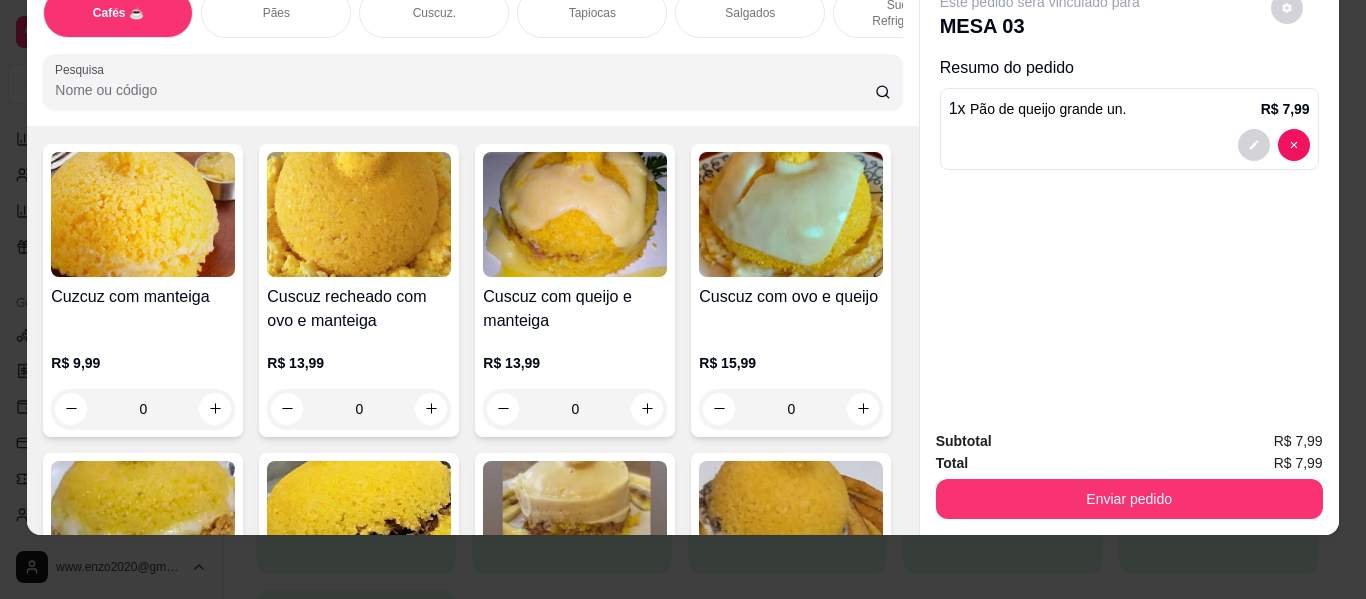 click 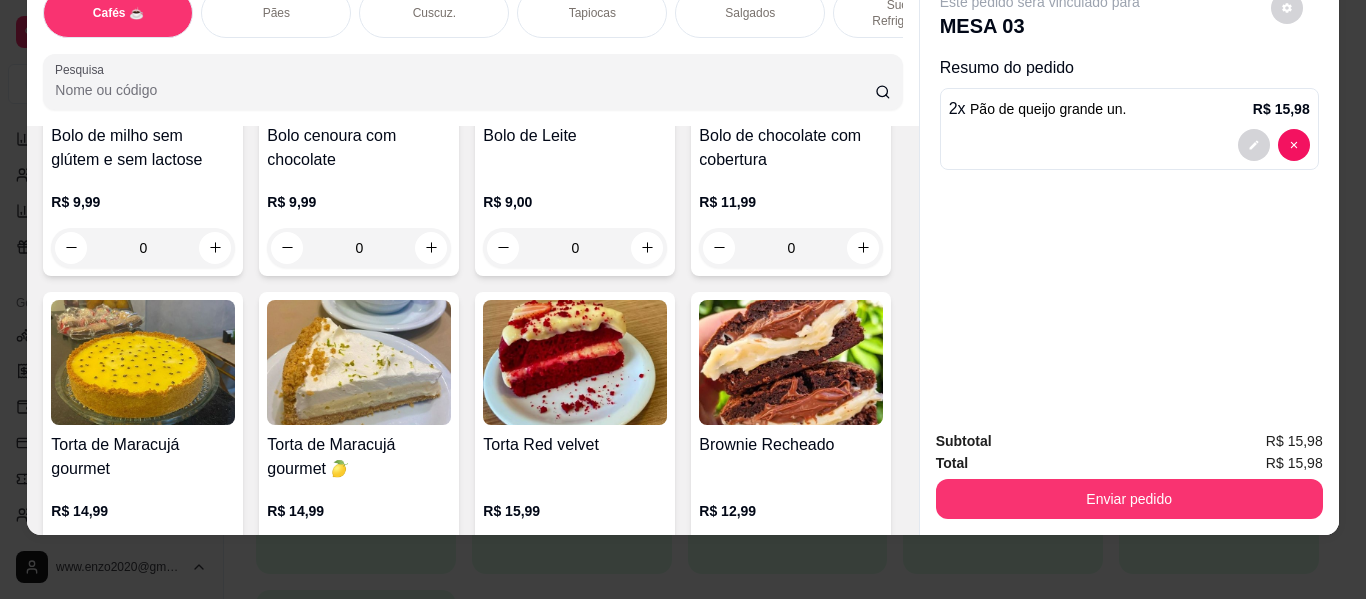 scroll, scrollTop: 8500, scrollLeft: 0, axis: vertical 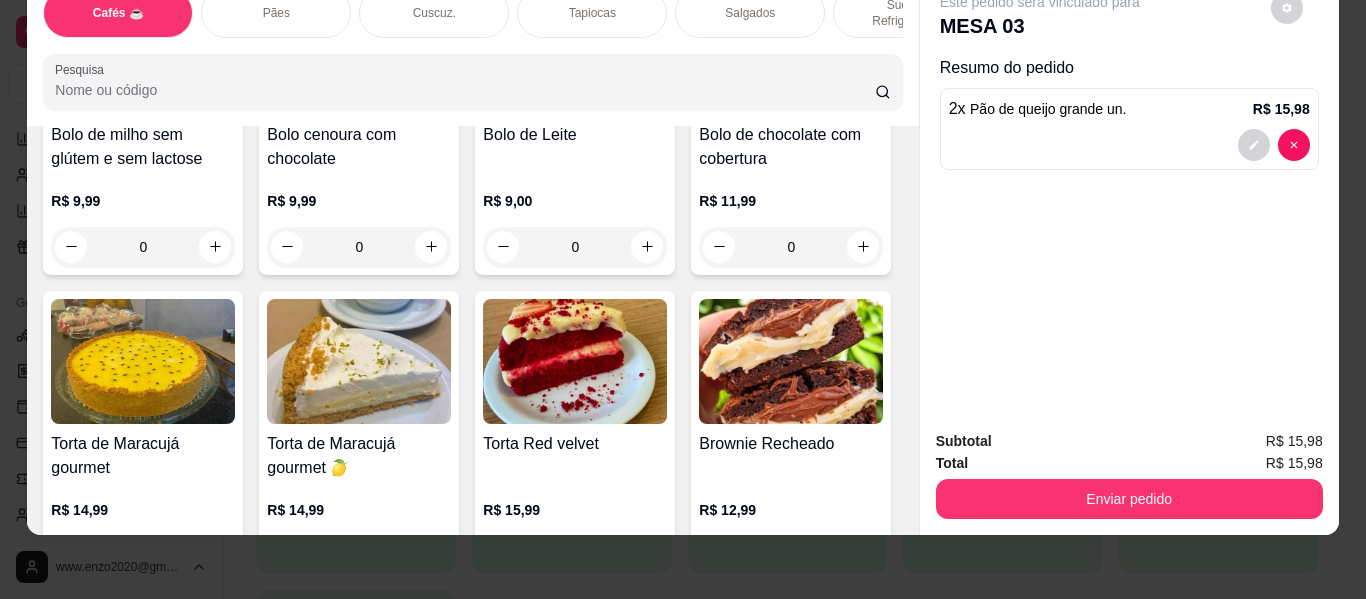 click at bounding box center [431, -1639] 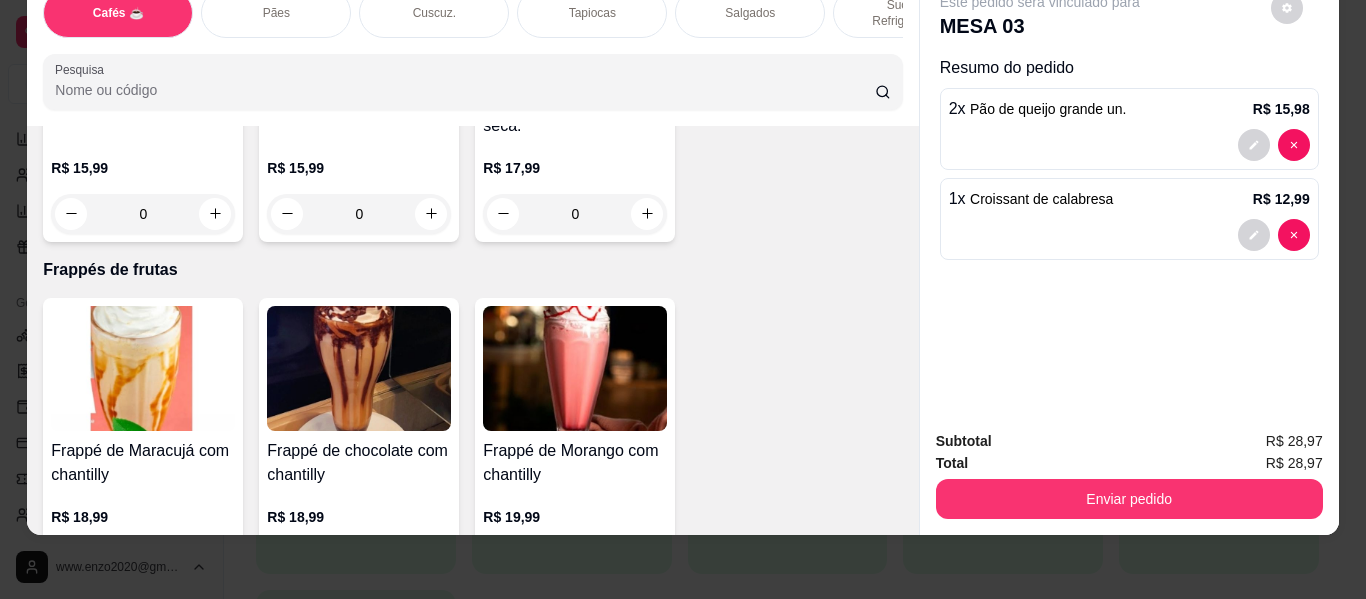 scroll, scrollTop: 9700, scrollLeft: 0, axis: vertical 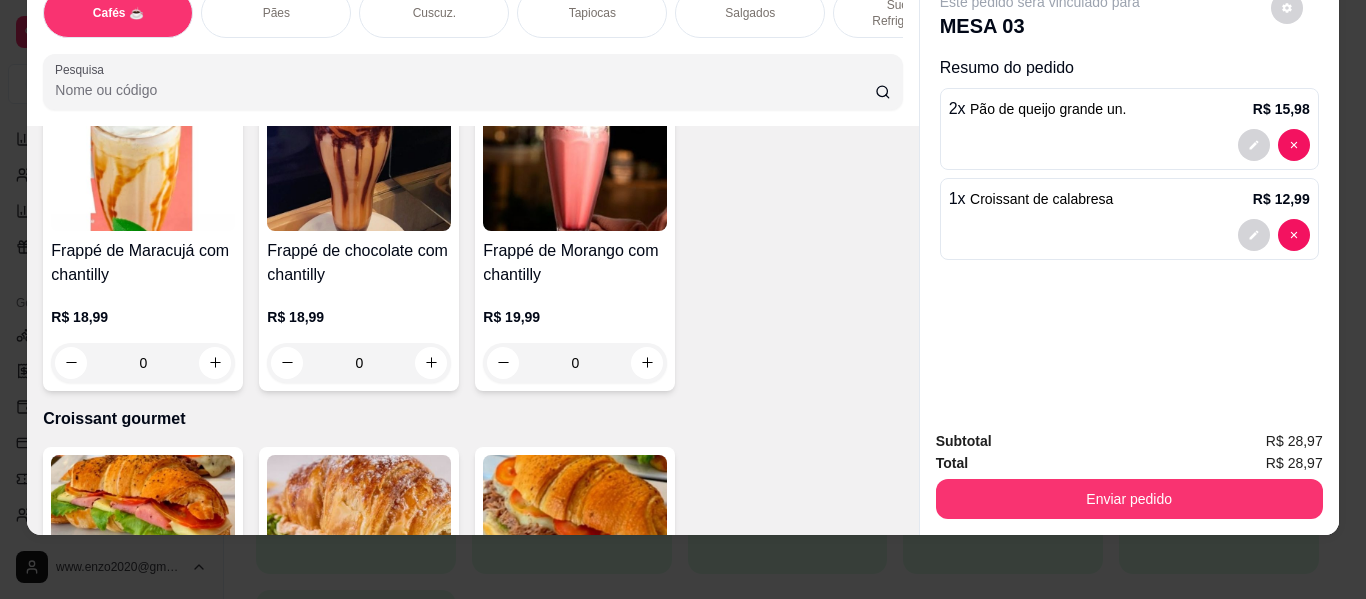click 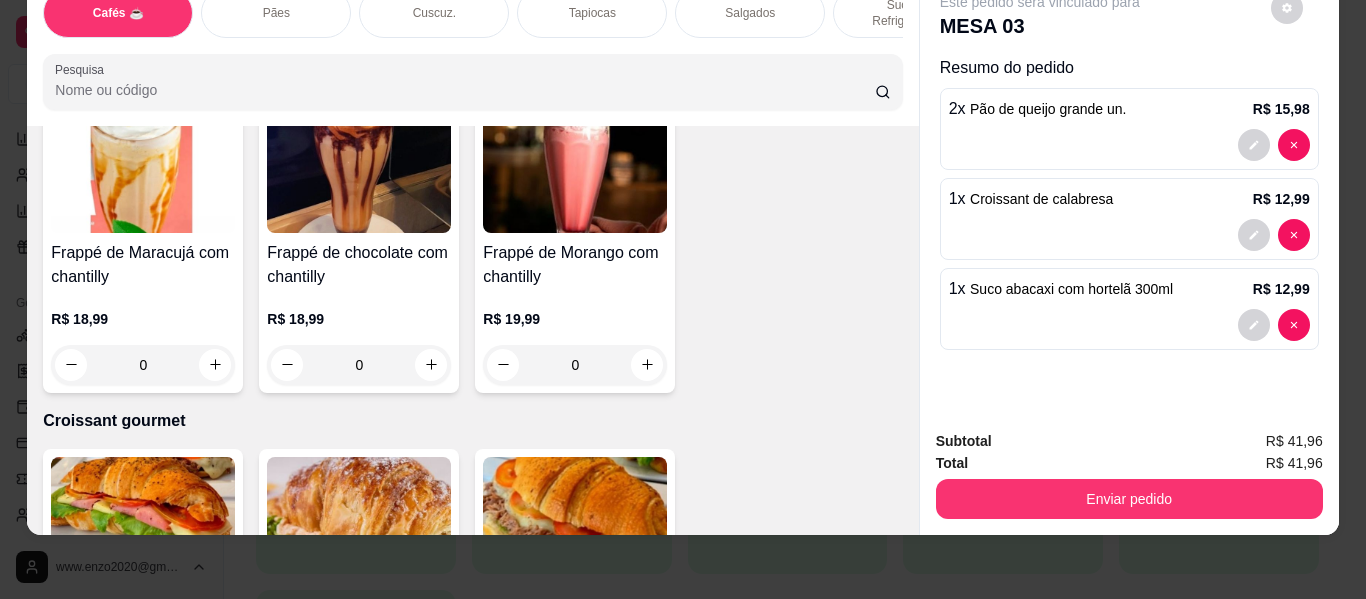 click 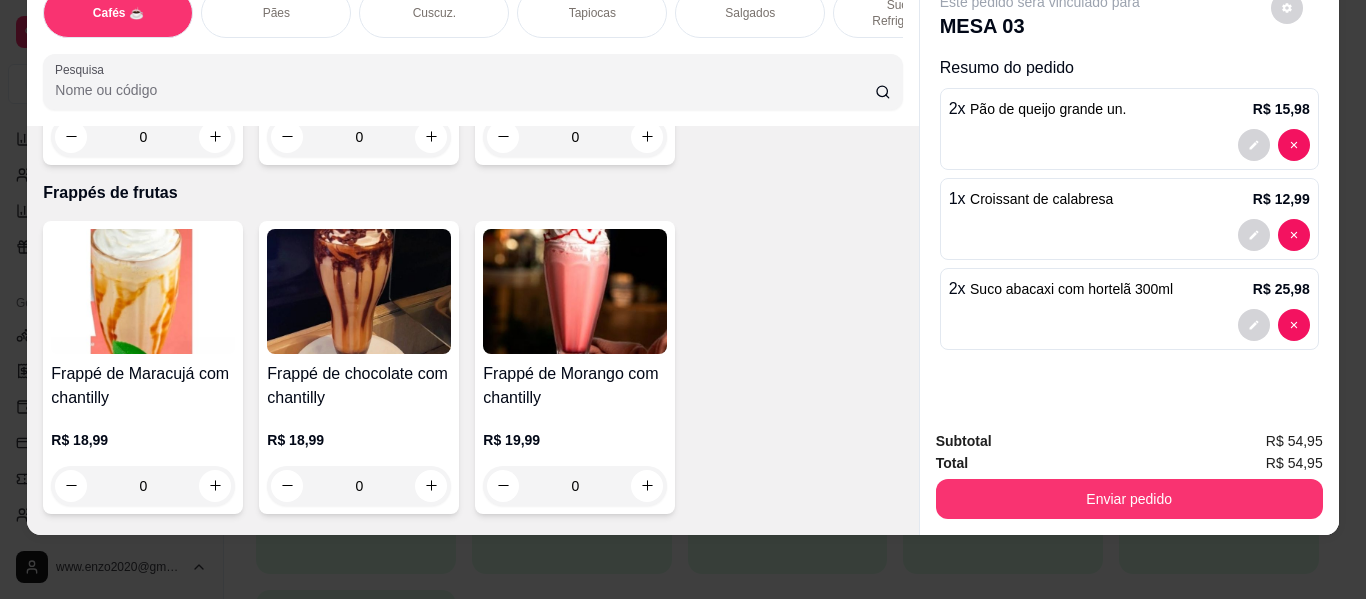 scroll, scrollTop: 9700, scrollLeft: 0, axis: vertical 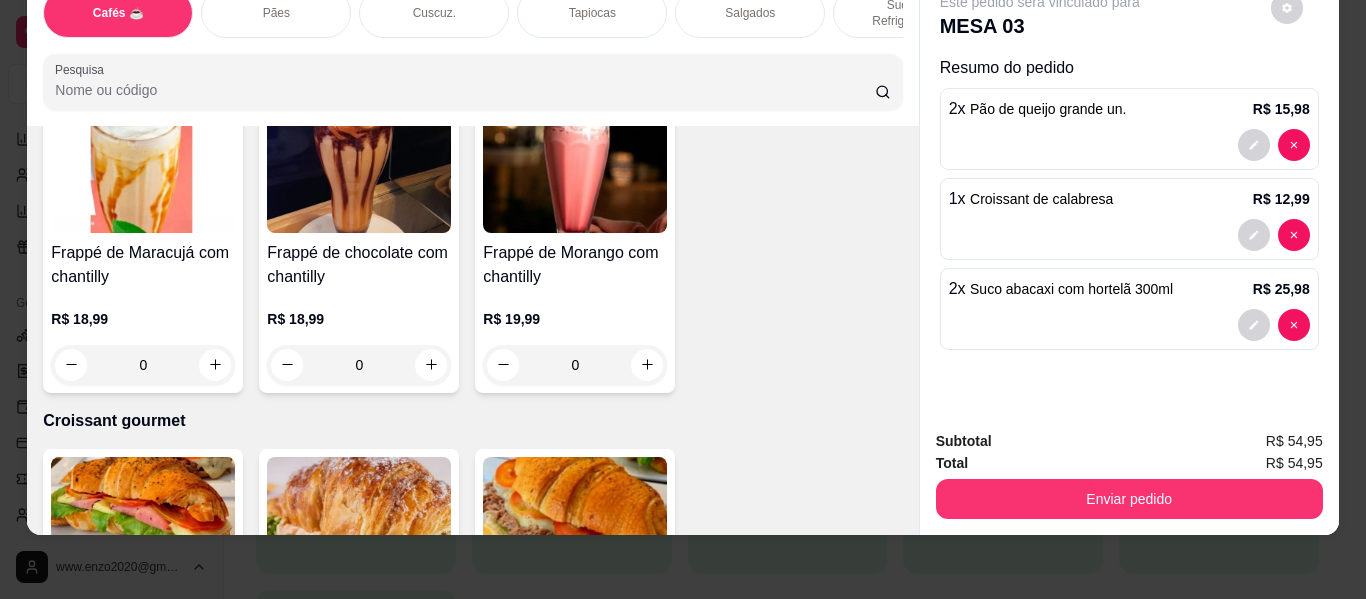click 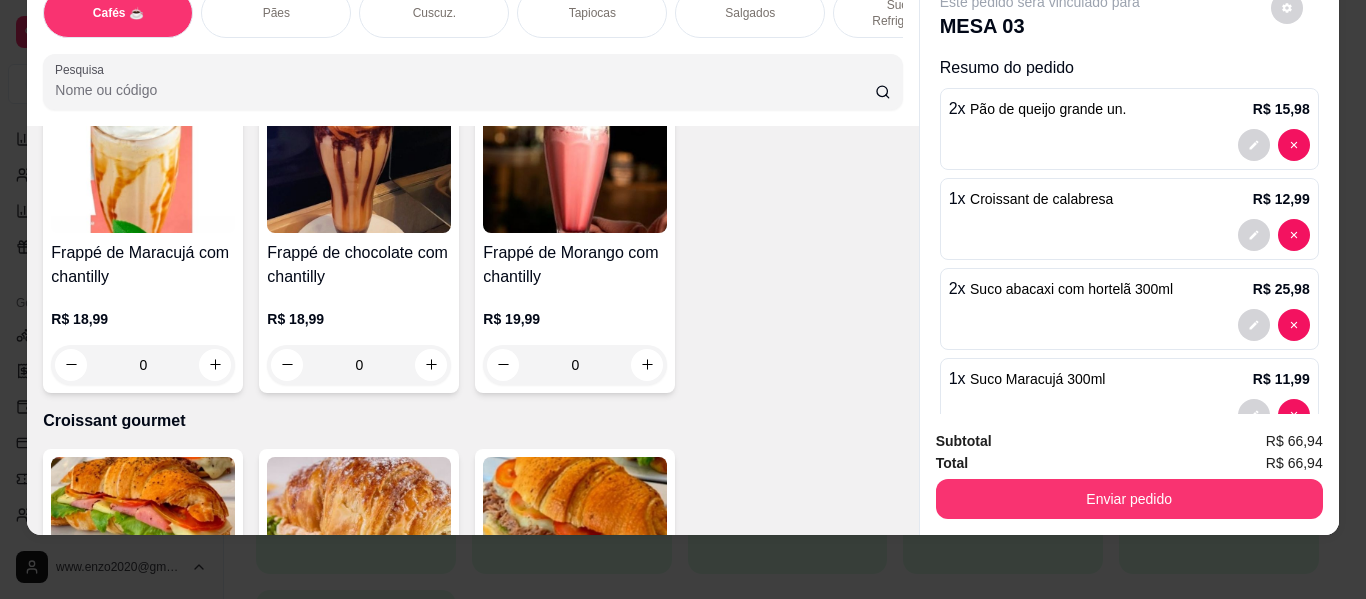 click 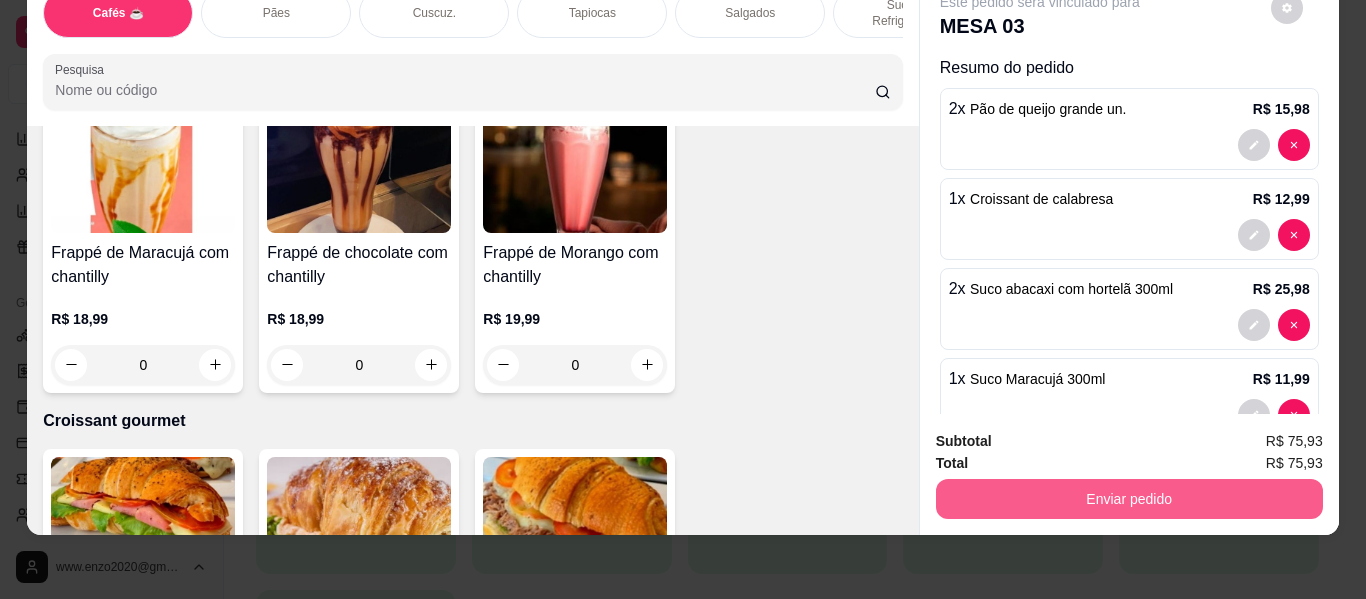 click on "Enviar pedido" at bounding box center [1129, 499] 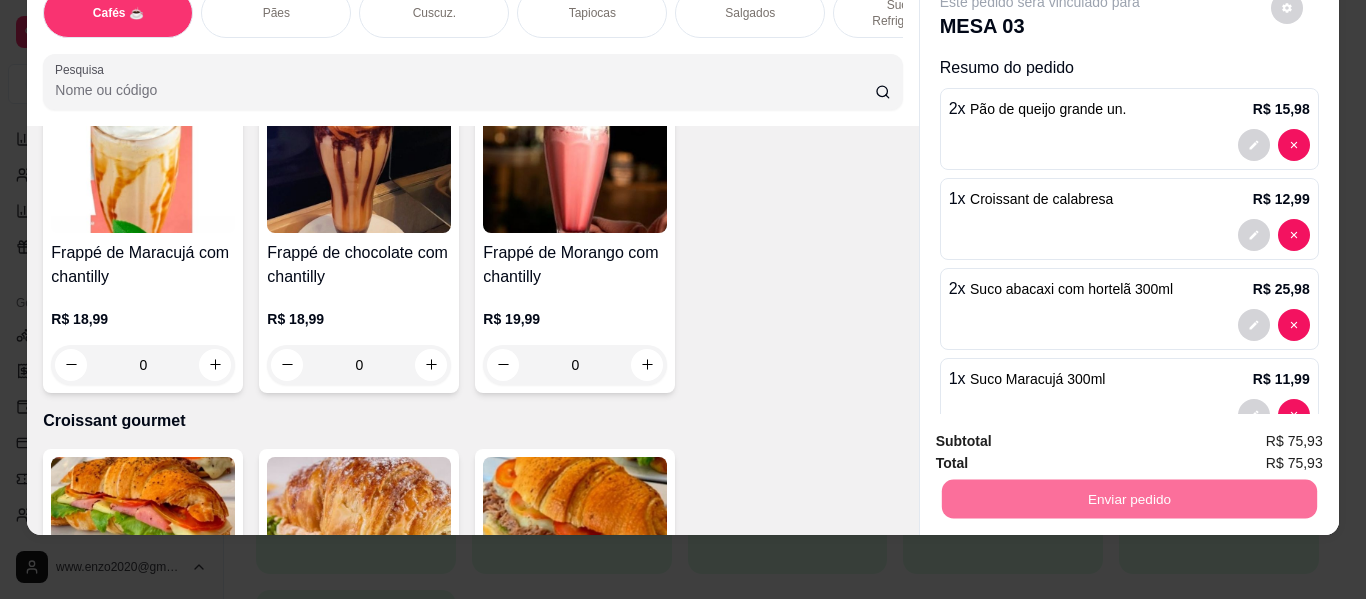 click on "Não registrar e enviar pedido" at bounding box center [1063, 434] 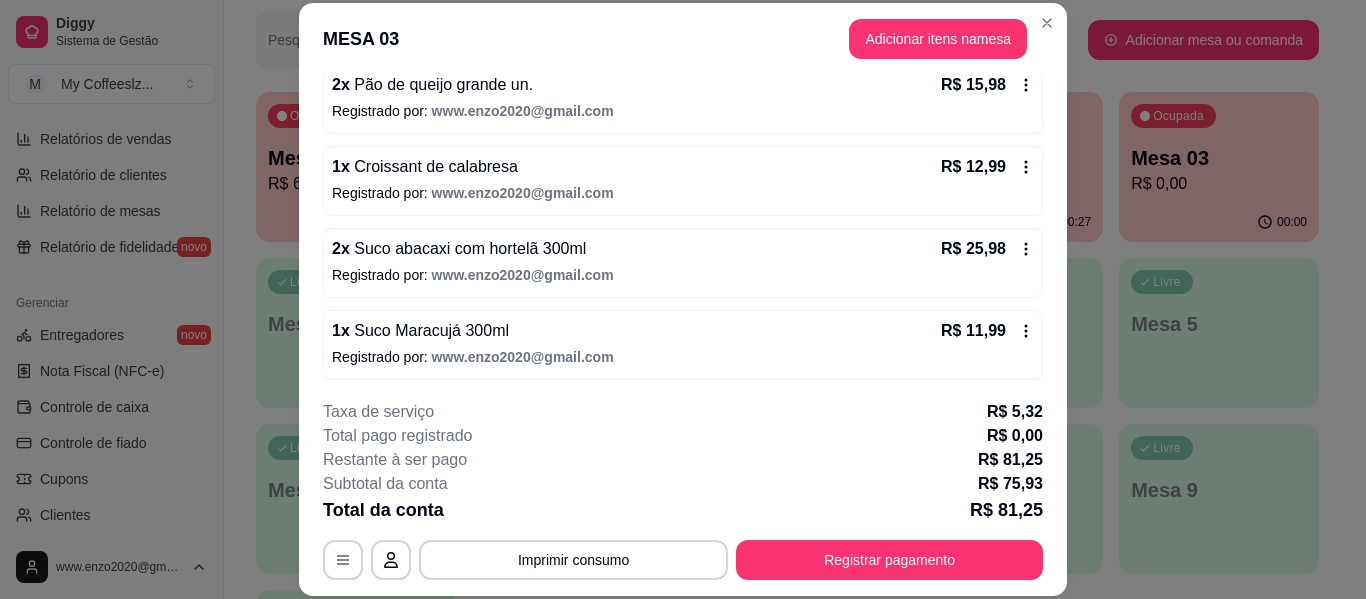 scroll, scrollTop: 286, scrollLeft: 0, axis: vertical 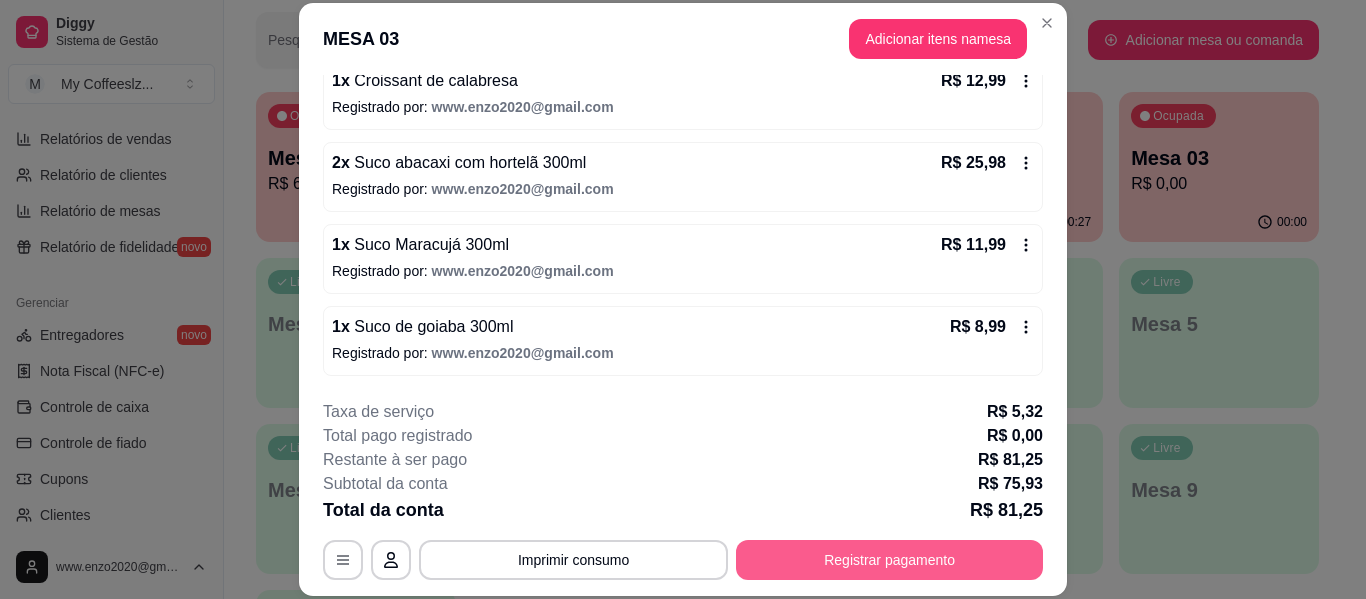 click on "Registrar pagamento" at bounding box center (889, 560) 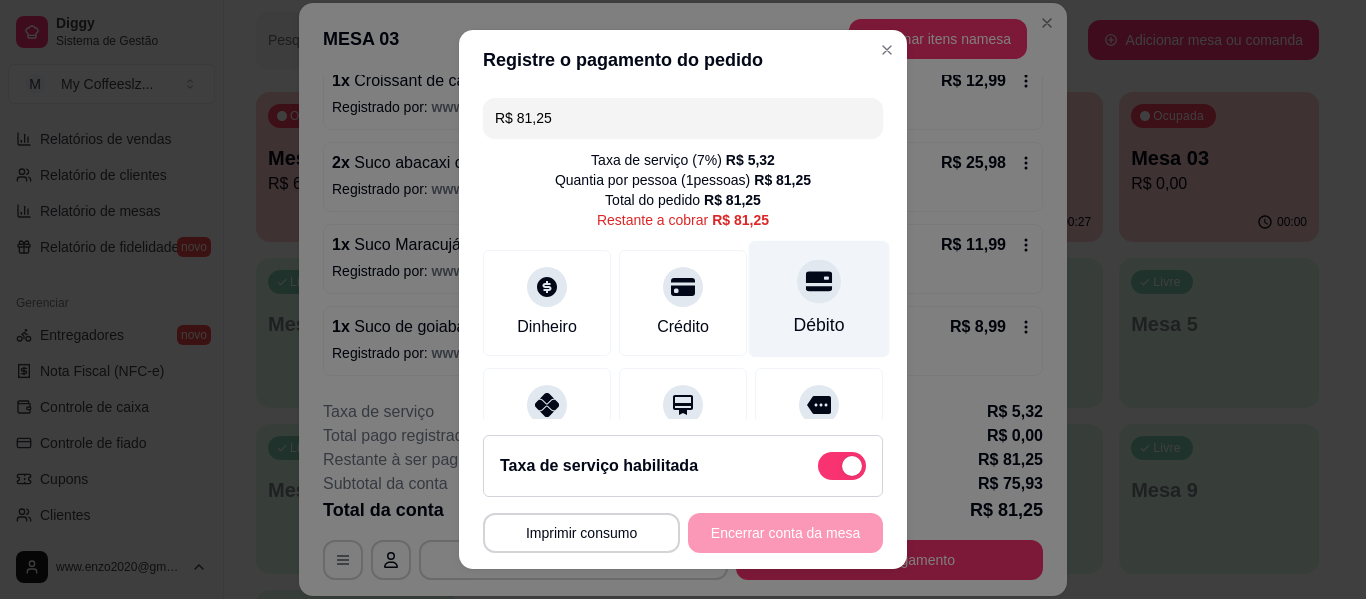click 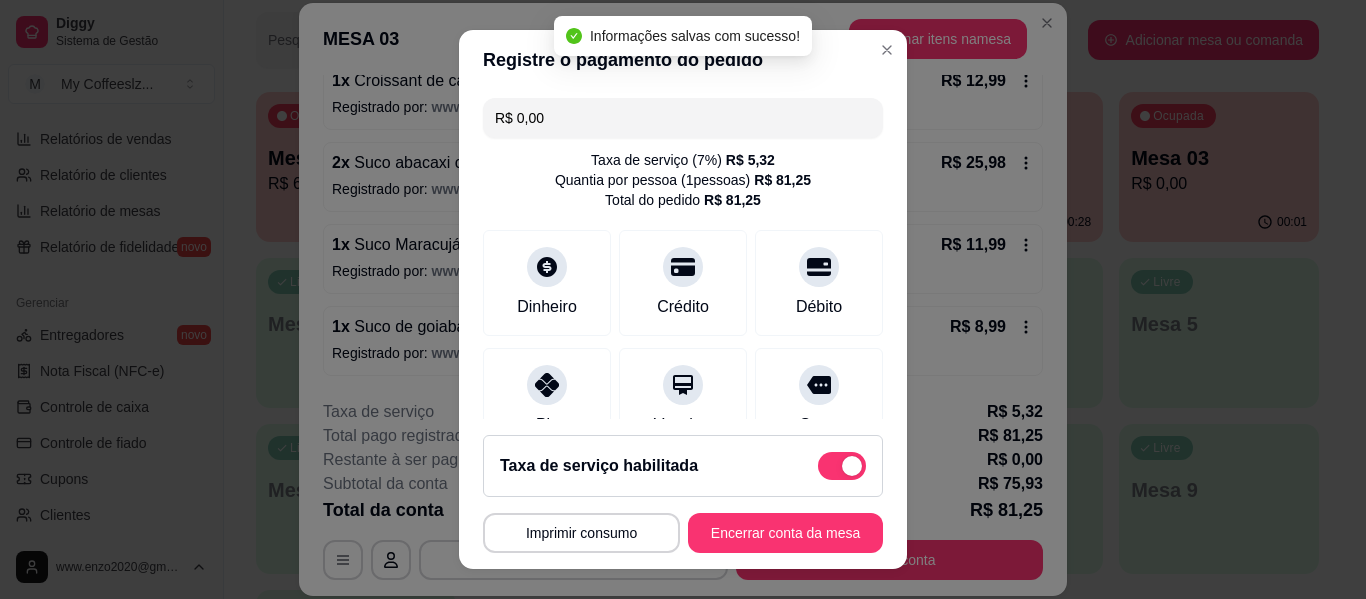 type on "R$ 0,00" 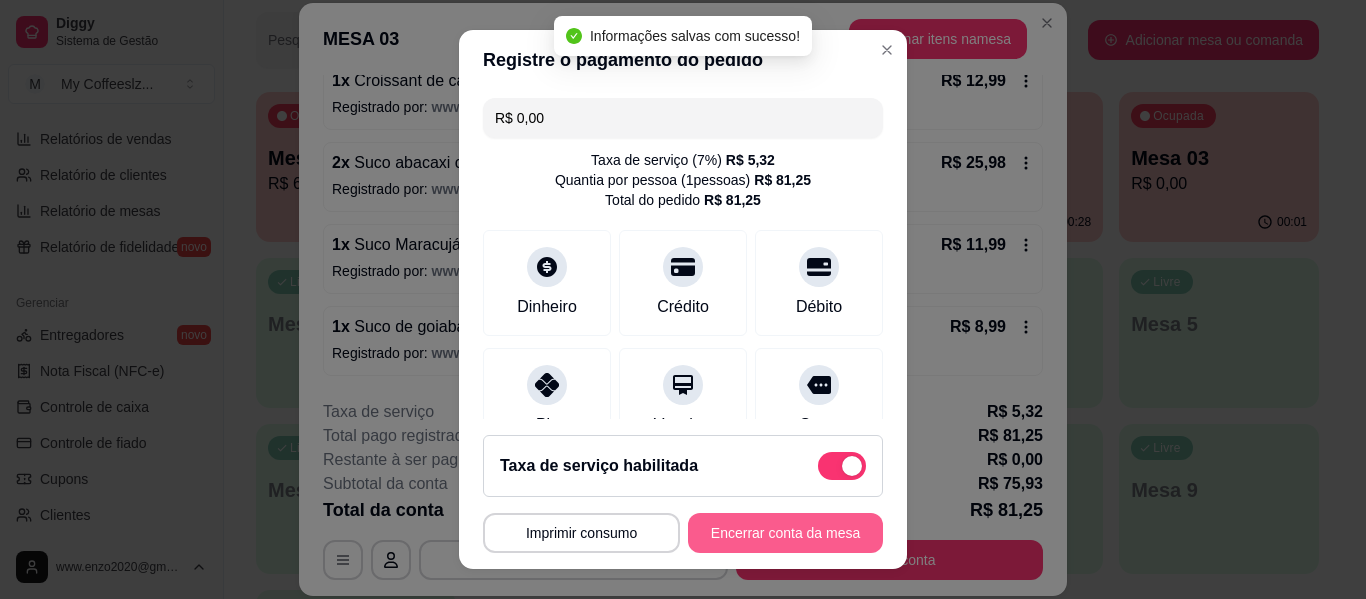 click on "Encerrar conta da mesa" at bounding box center [785, 533] 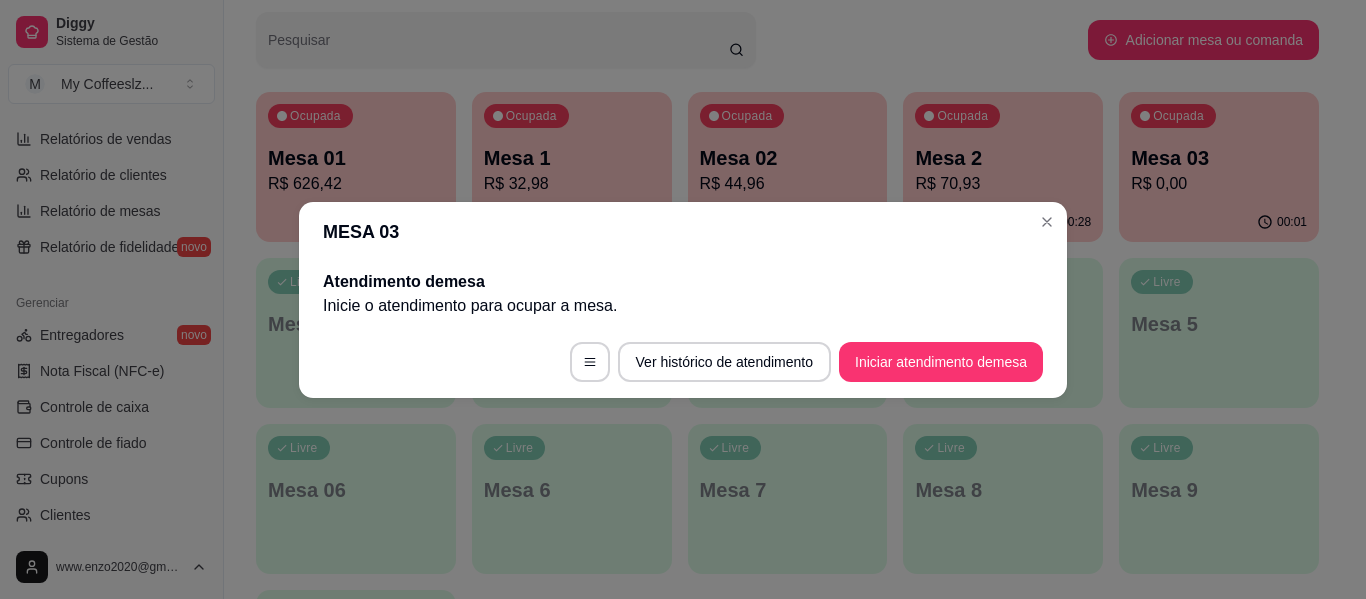 scroll, scrollTop: 0, scrollLeft: 0, axis: both 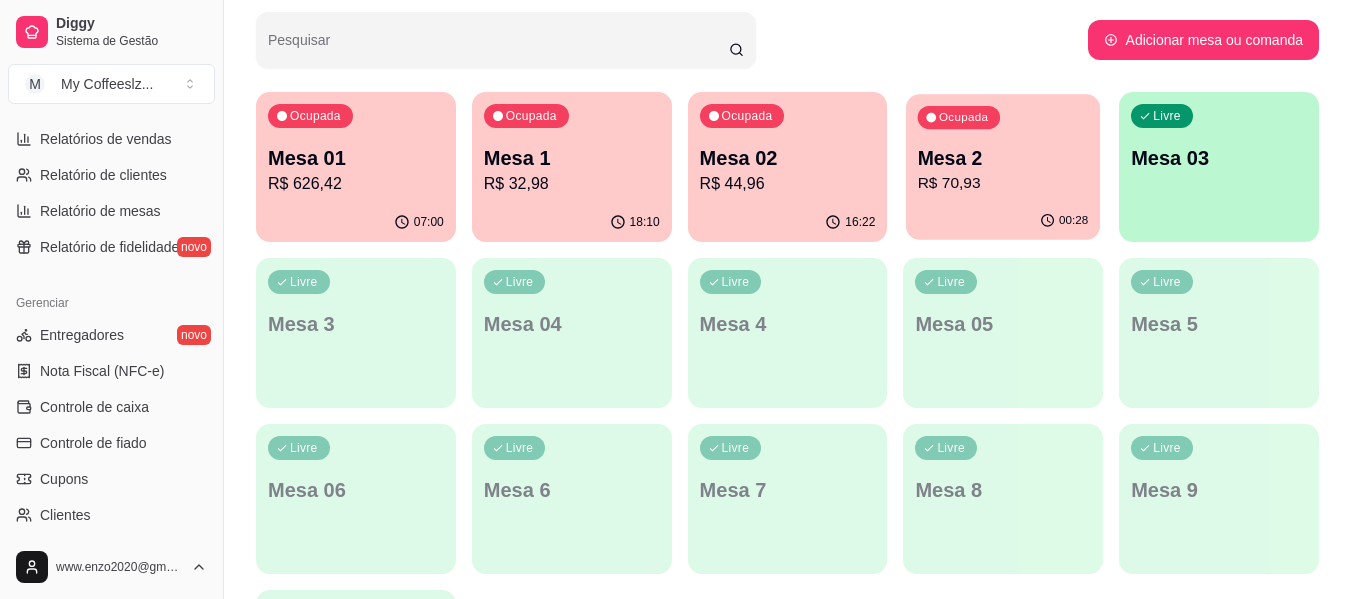 click on "R$ 70,93" at bounding box center (1003, 183) 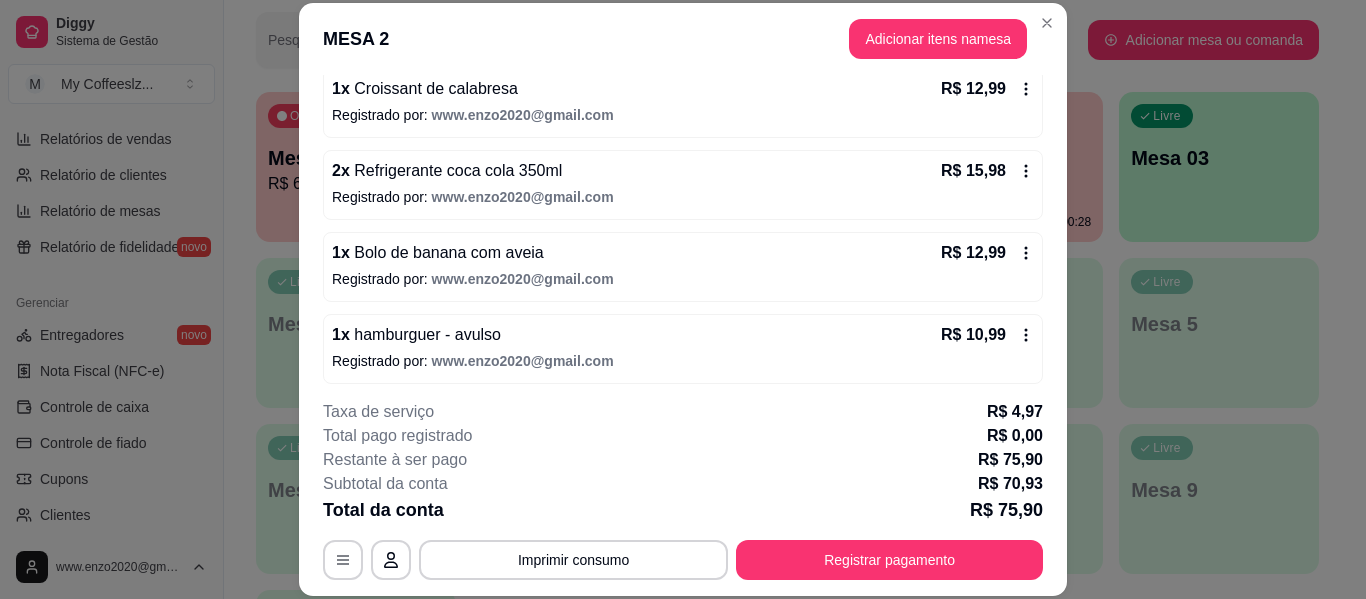 scroll, scrollTop: 286, scrollLeft: 0, axis: vertical 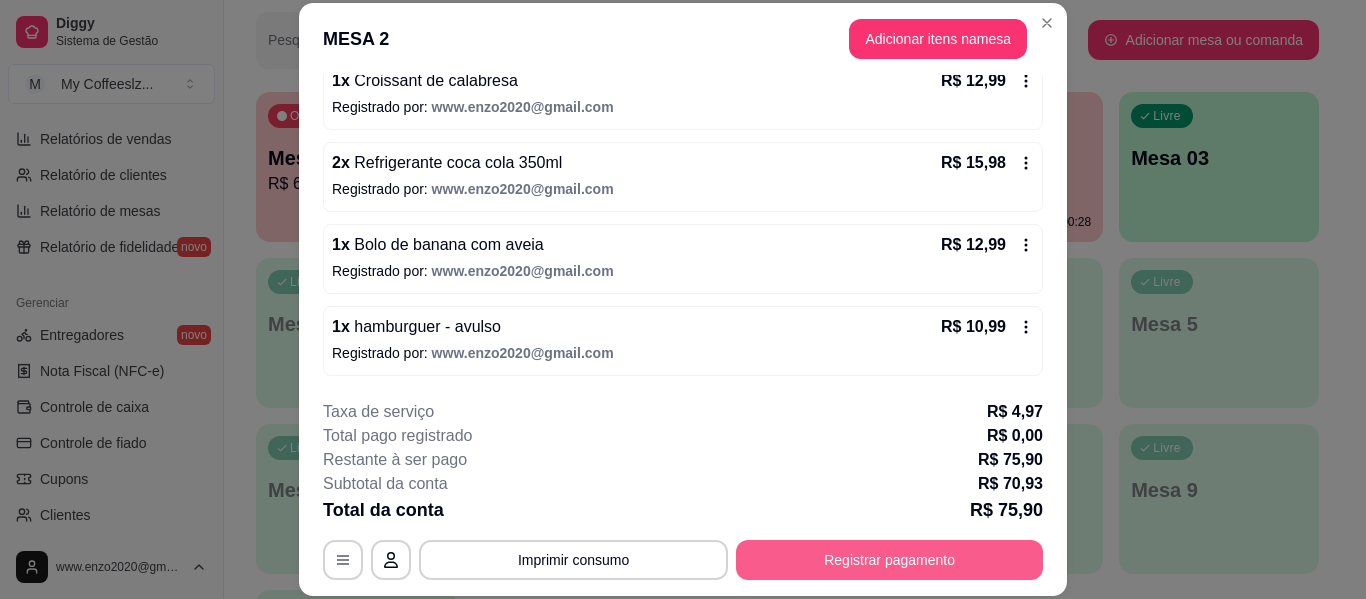 click on "Registrar pagamento" at bounding box center (889, 560) 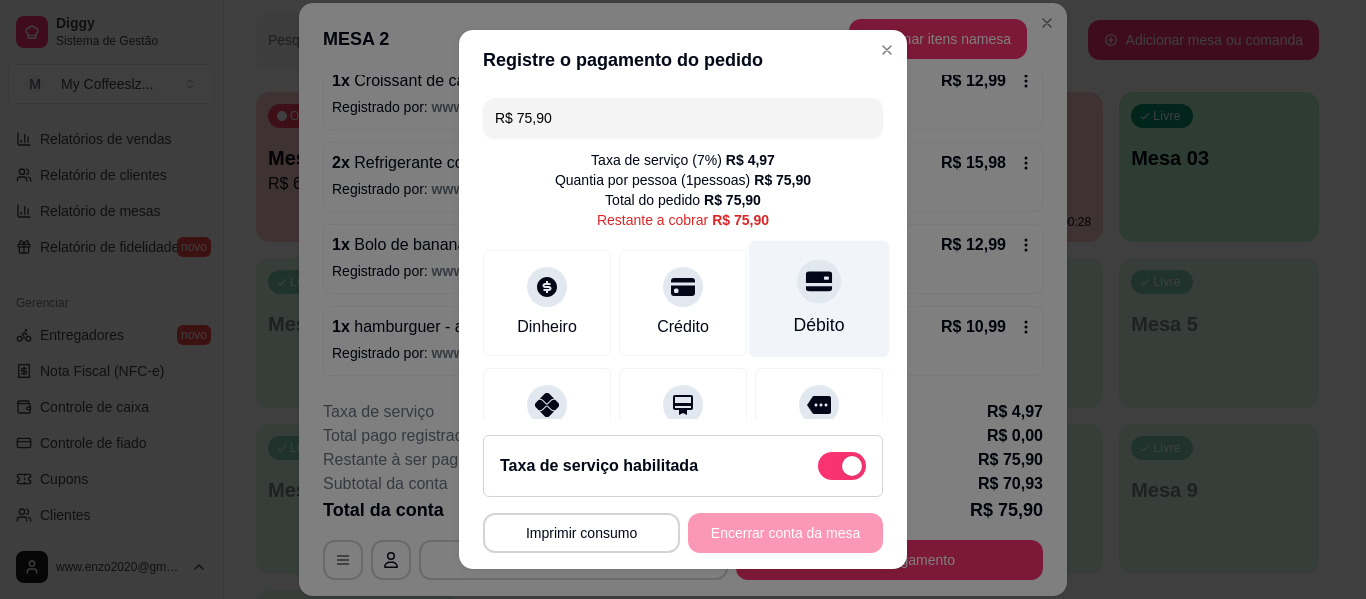 click 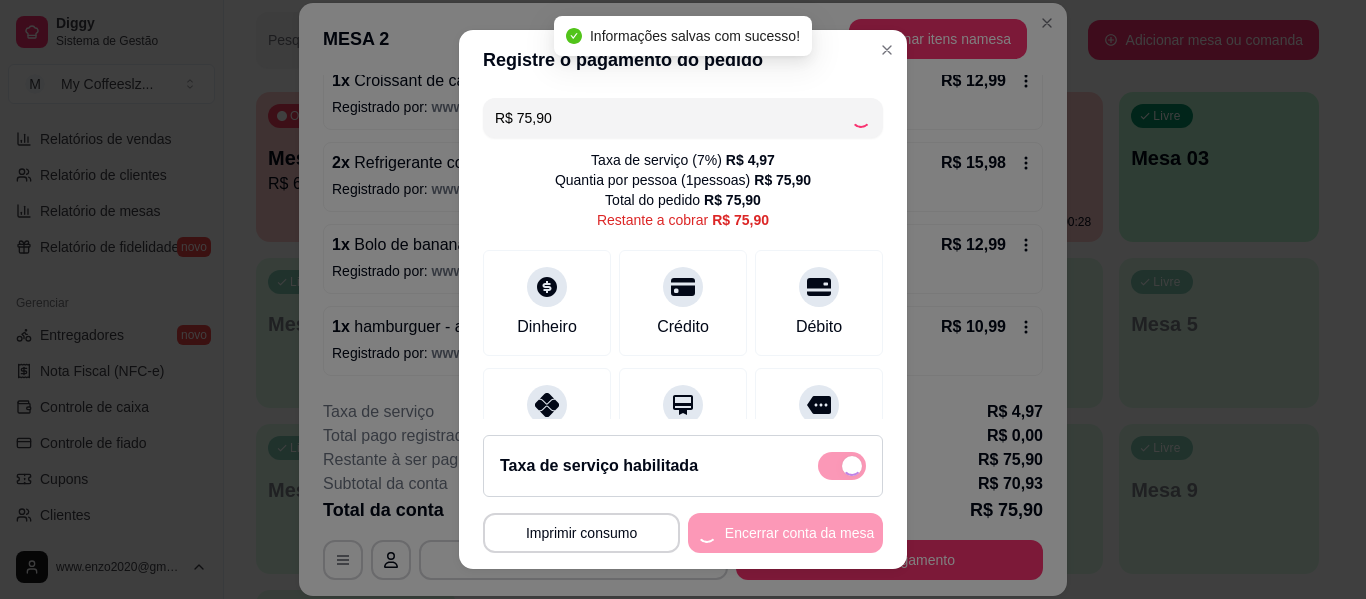 type on "R$ 0,00" 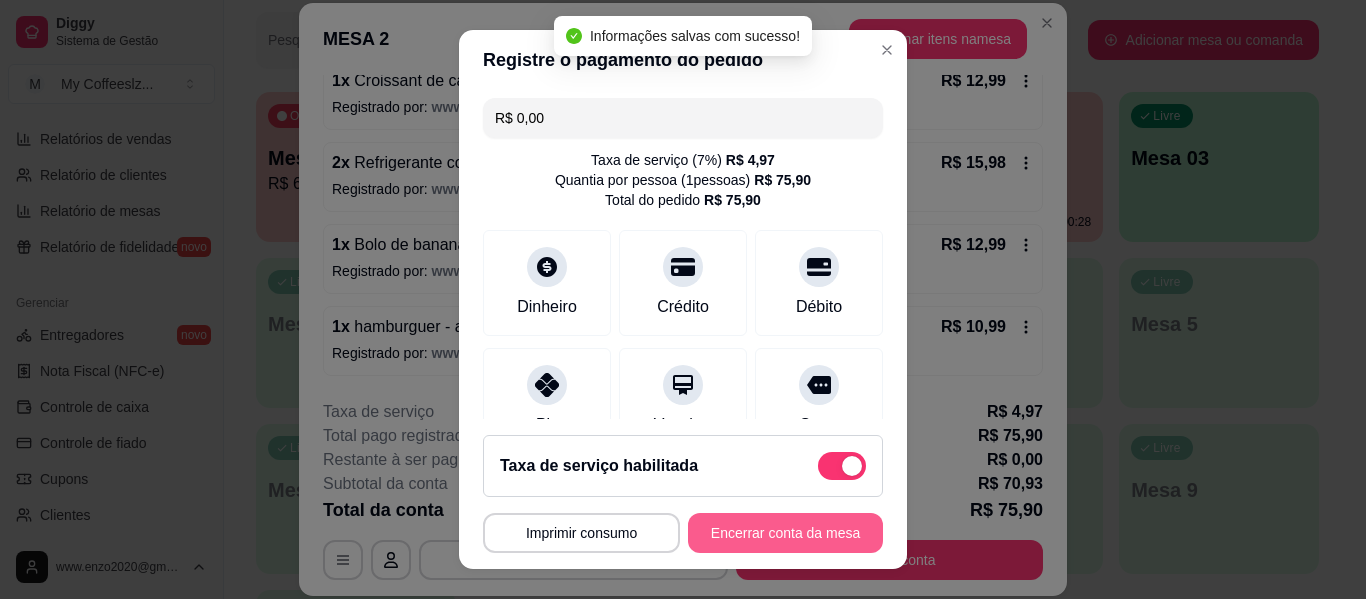 click on "Encerrar conta da mesa" at bounding box center (785, 533) 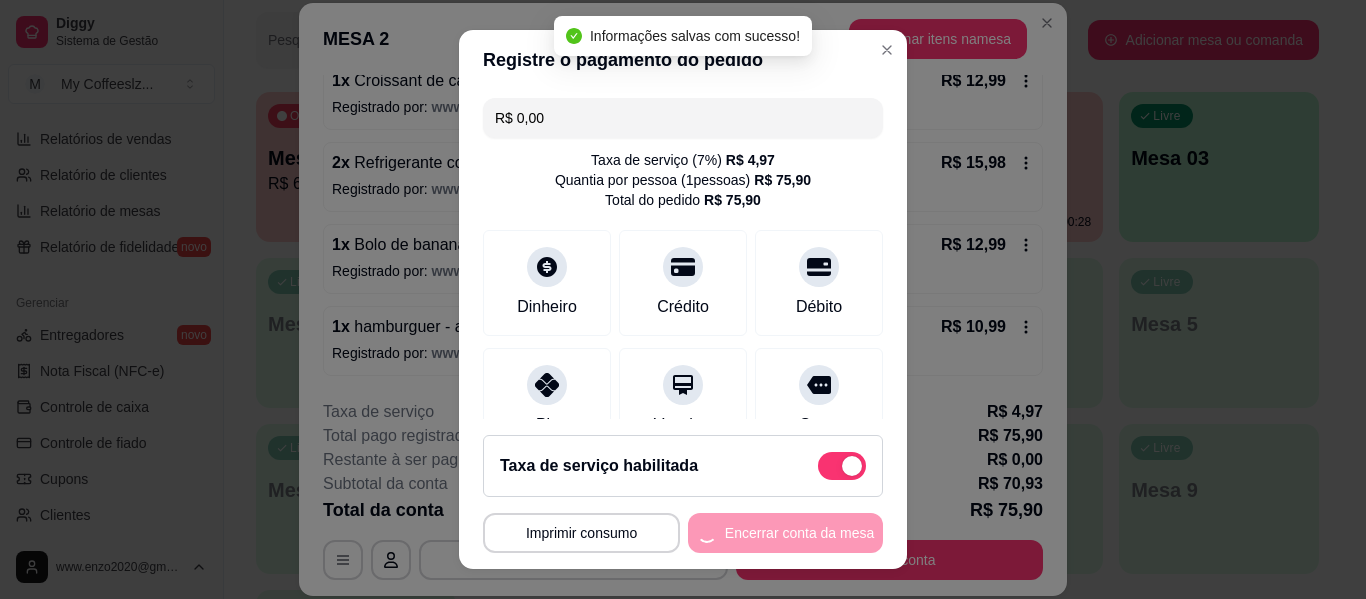 scroll, scrollTop: 0, scrollLeft: 0, axis: both 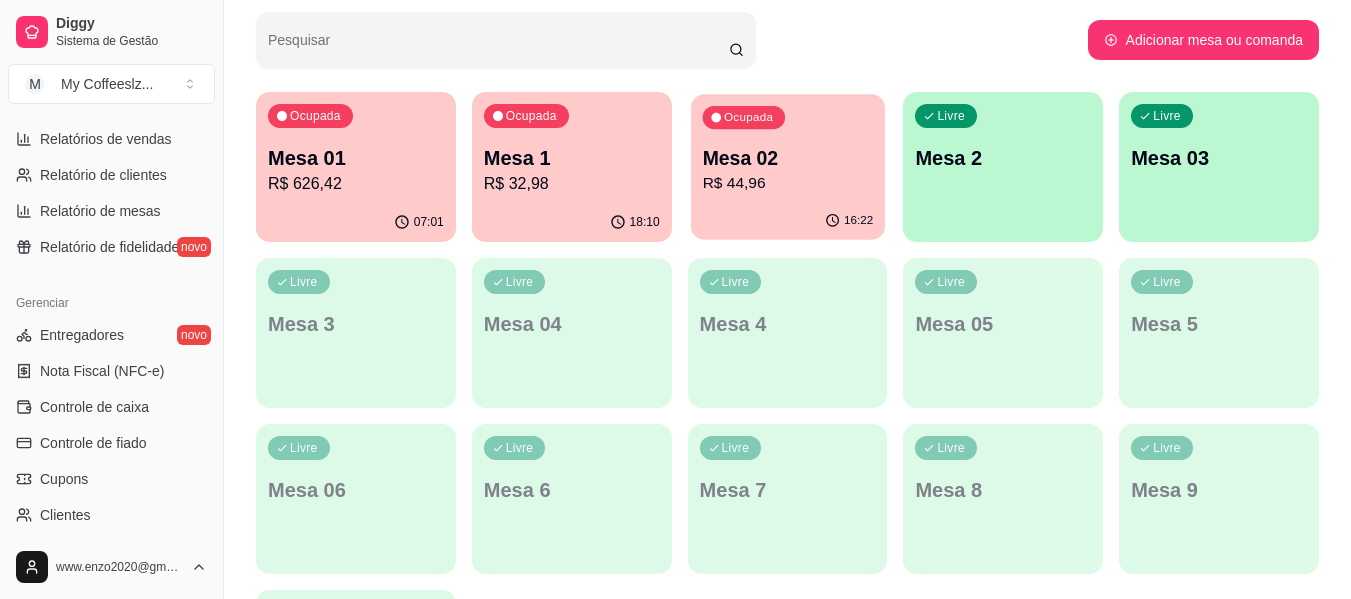 click on "Mesa 02" at bounding box center [787, 158] 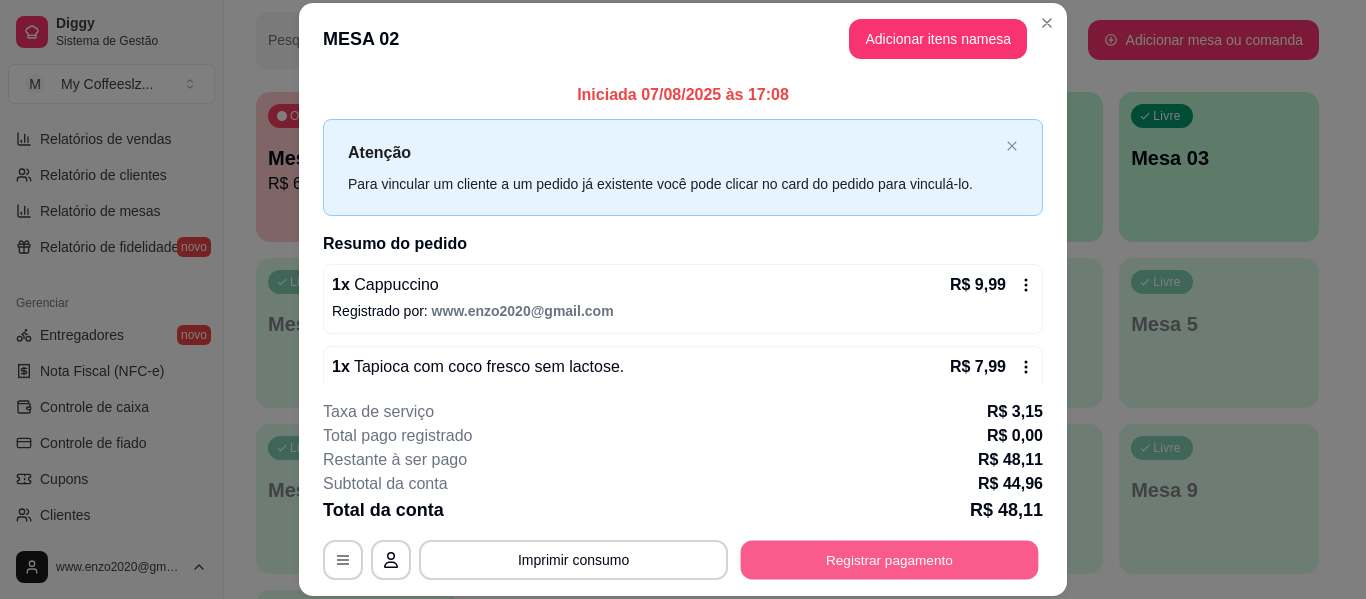 click on "Registrar pagamento" at bounding box center (890, 560) 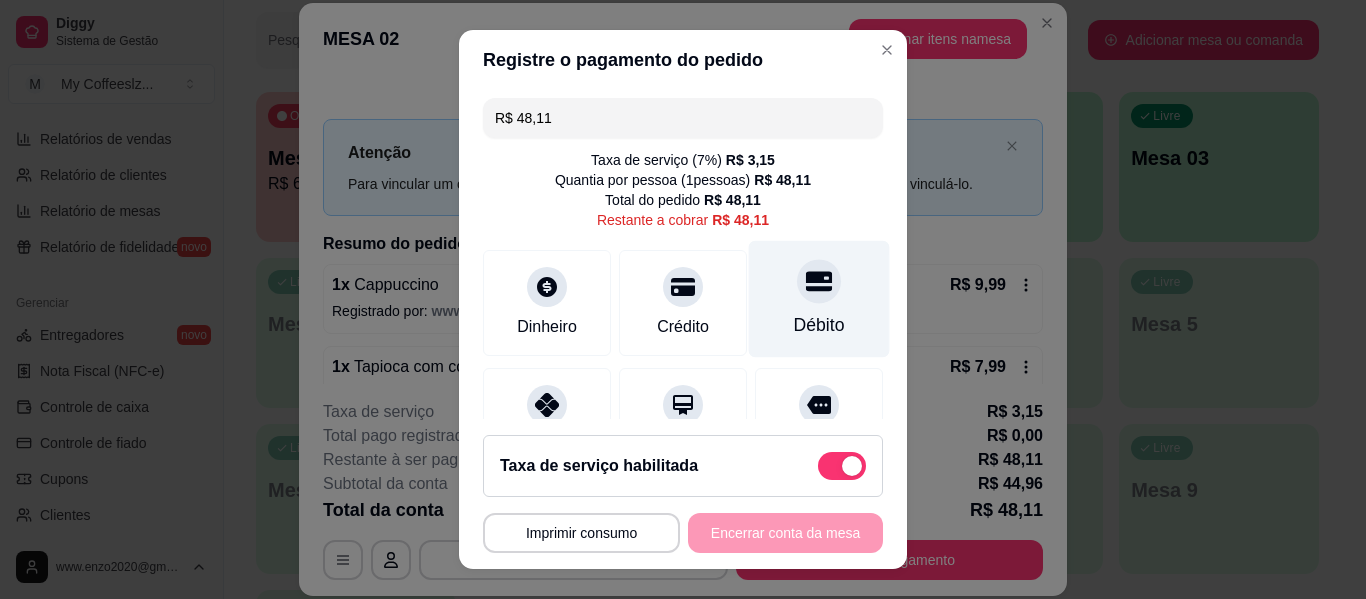 click on "Débito" at bounding box center (819, 299) 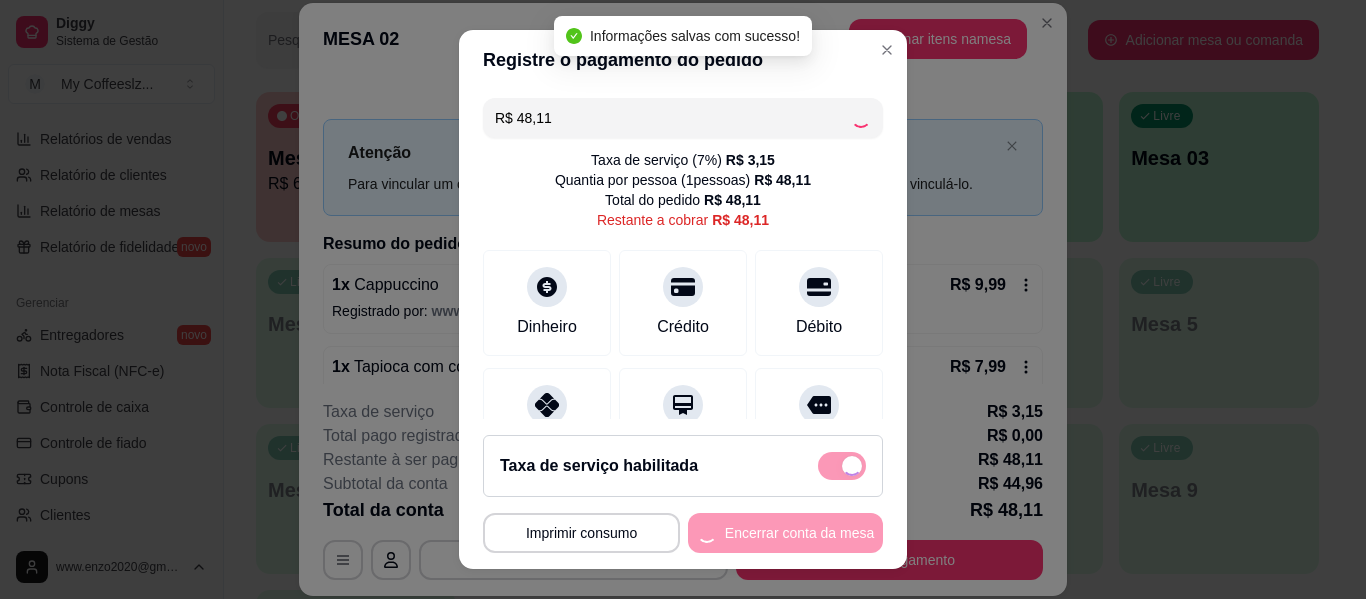 type on "R$ 0,00" 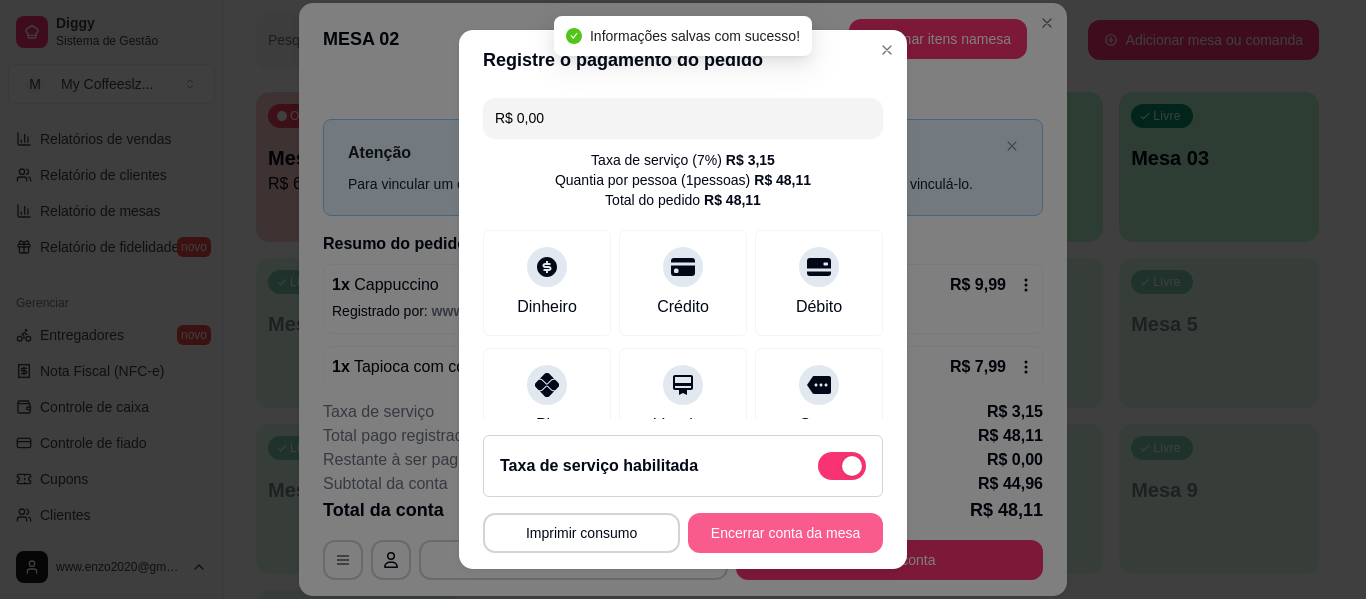 click on "Encerrar conta da mesa" at bounding box center [785, 533] 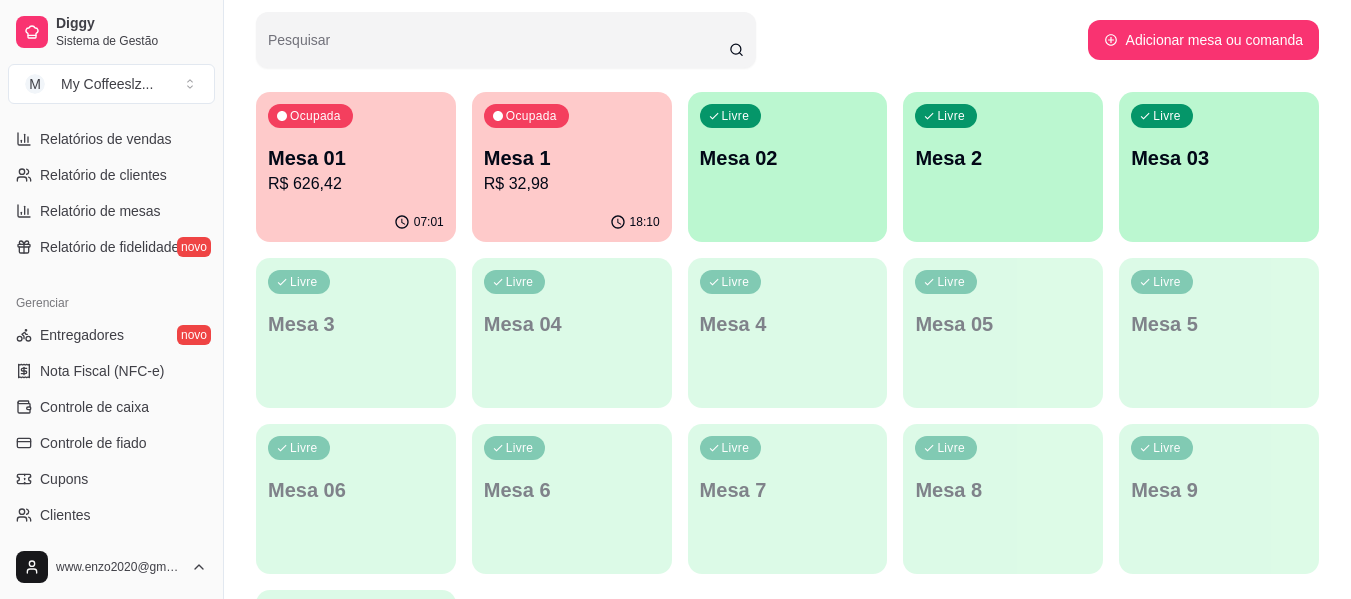 click on "Mesa 1" at bounding box center [572, 158] 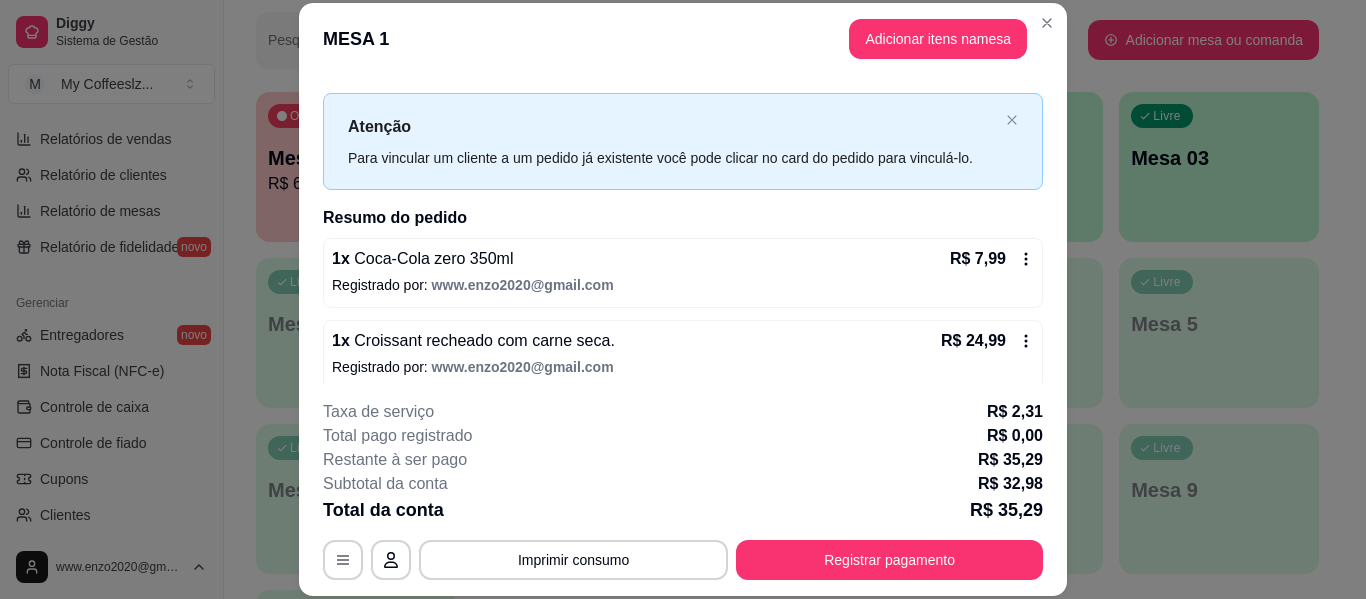 scroll, scrollTop: 40, scrollLeft: 0, axis: vertical 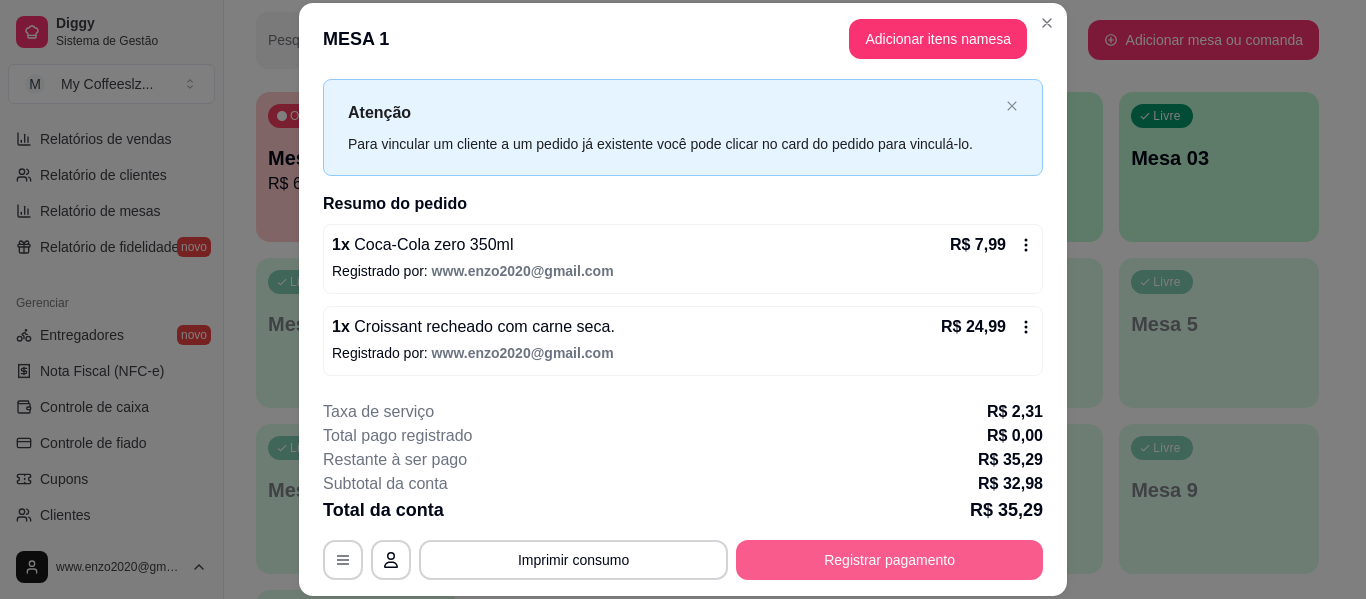 click on "Registrar pagamento" at bounding box center (889, 560) 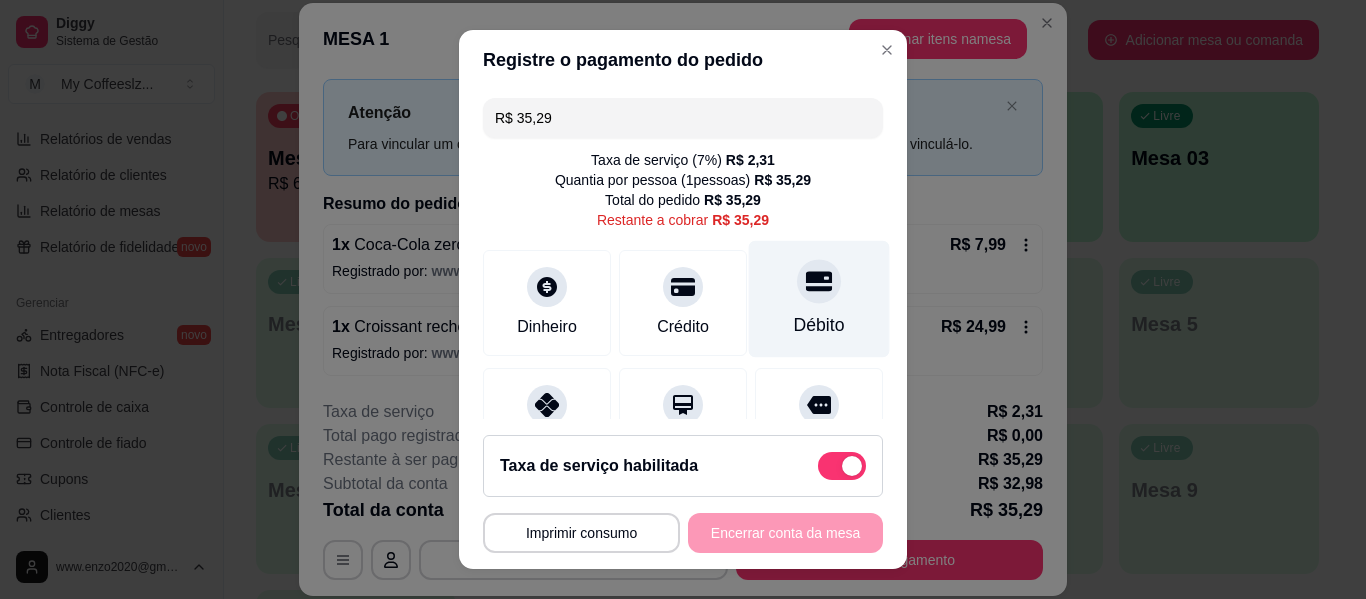 click at bounding box center [819, 281] 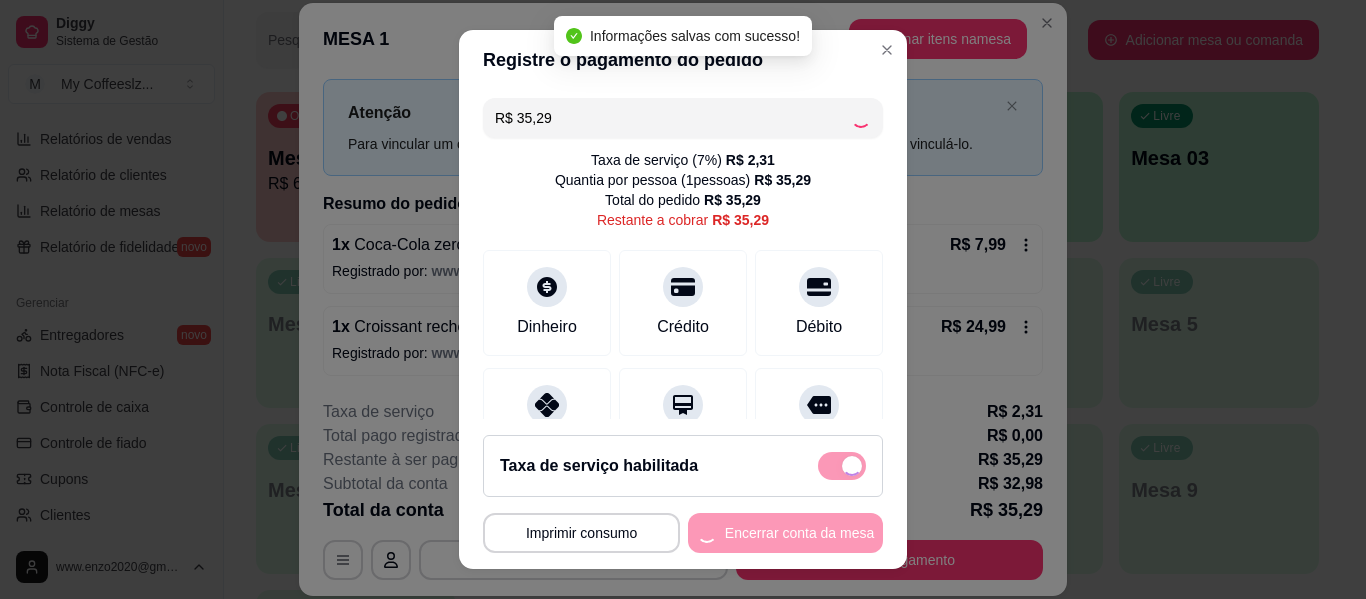 type on "R$ 0,00" 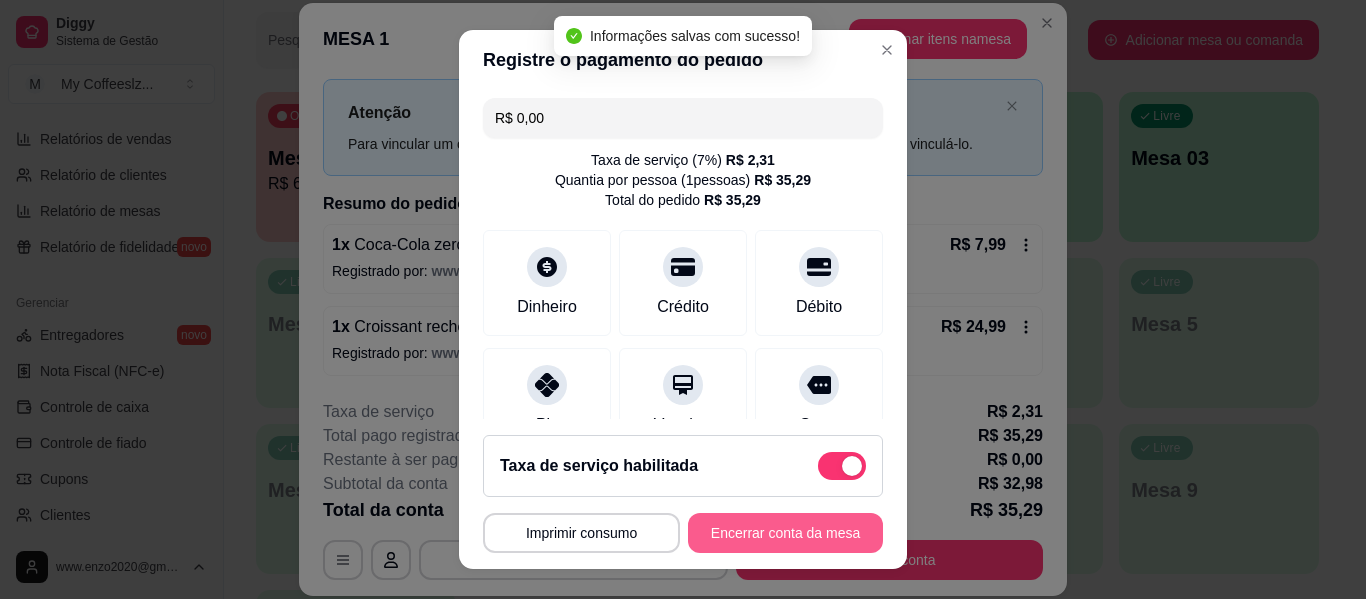 click on "Encerrar conta da mesa" at bounding box center [785, 533] 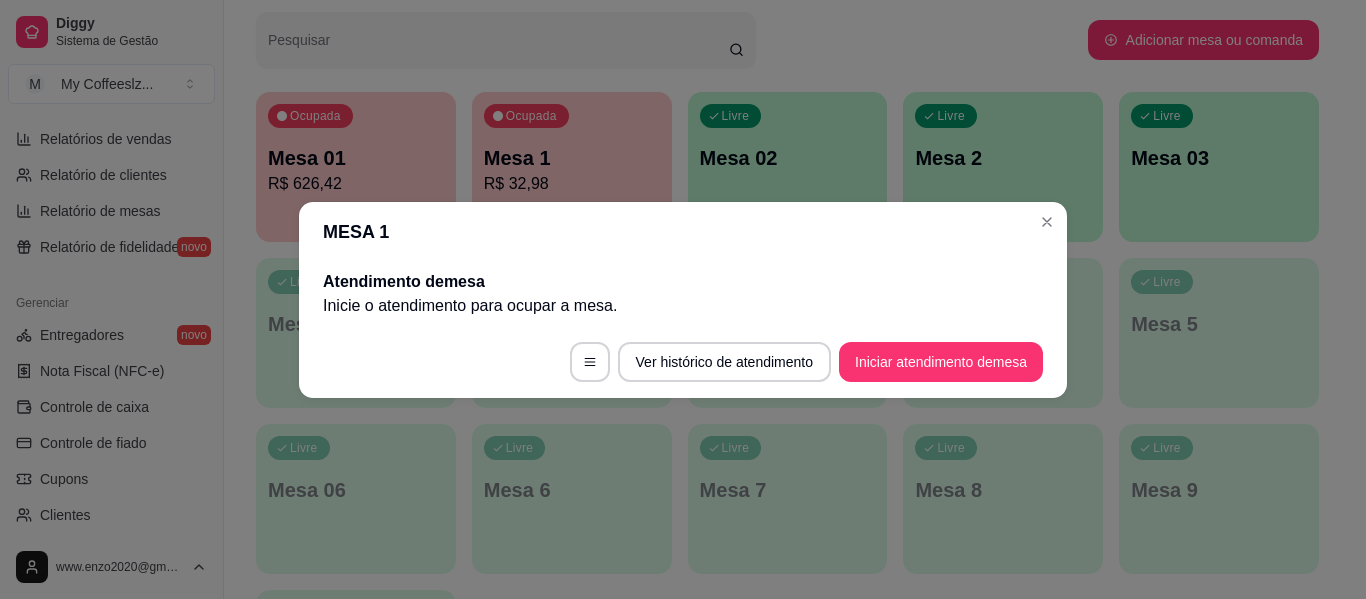 scroll, scrollTop: 0, scrollLeft: 0, axis: both 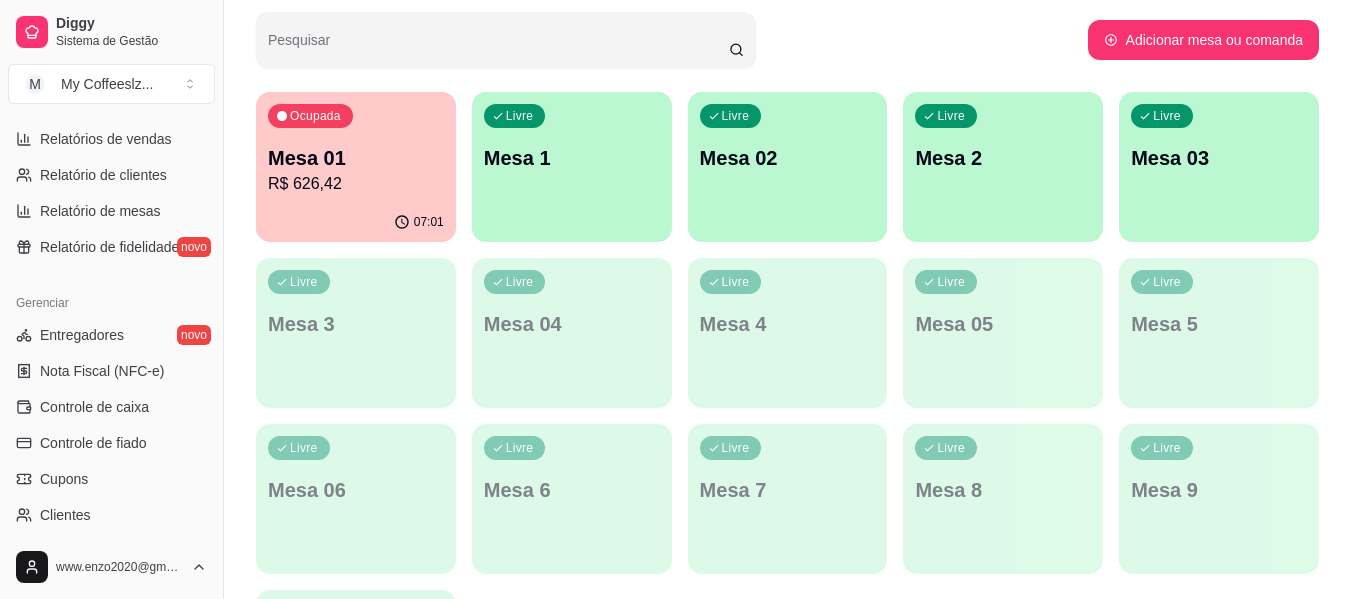 click on "07:01" at bounding box center [356, 222] 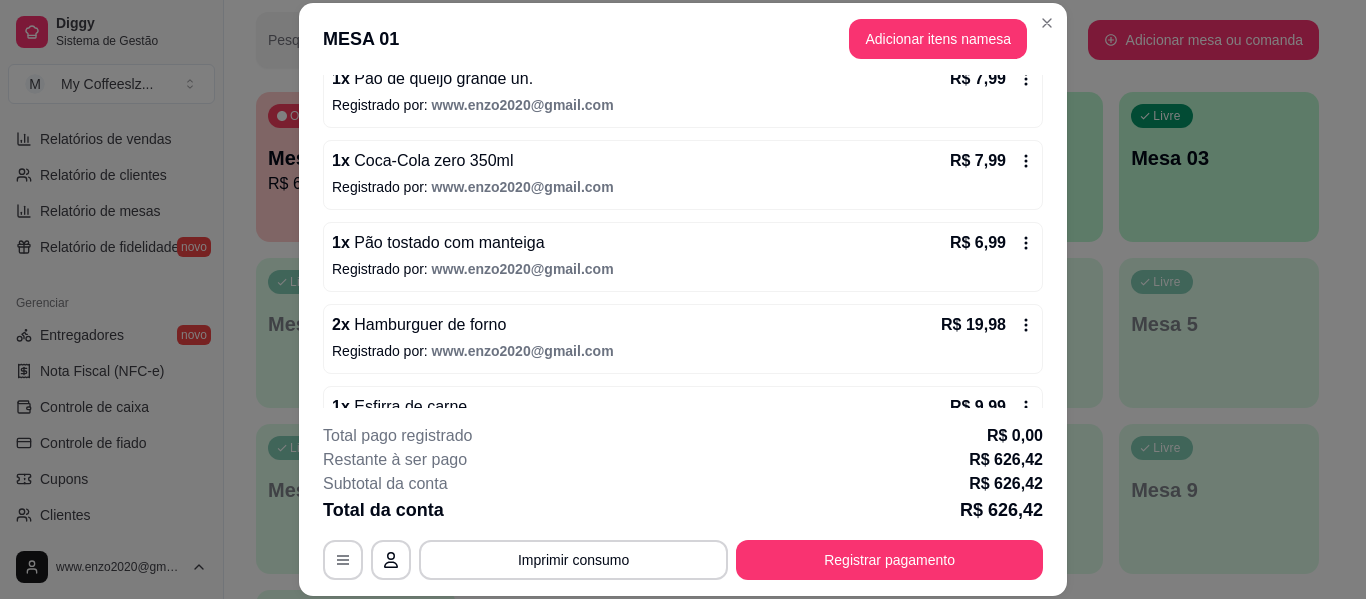 scroll, scrollTop: 1800, scrollLeft: 0, axis: vertical 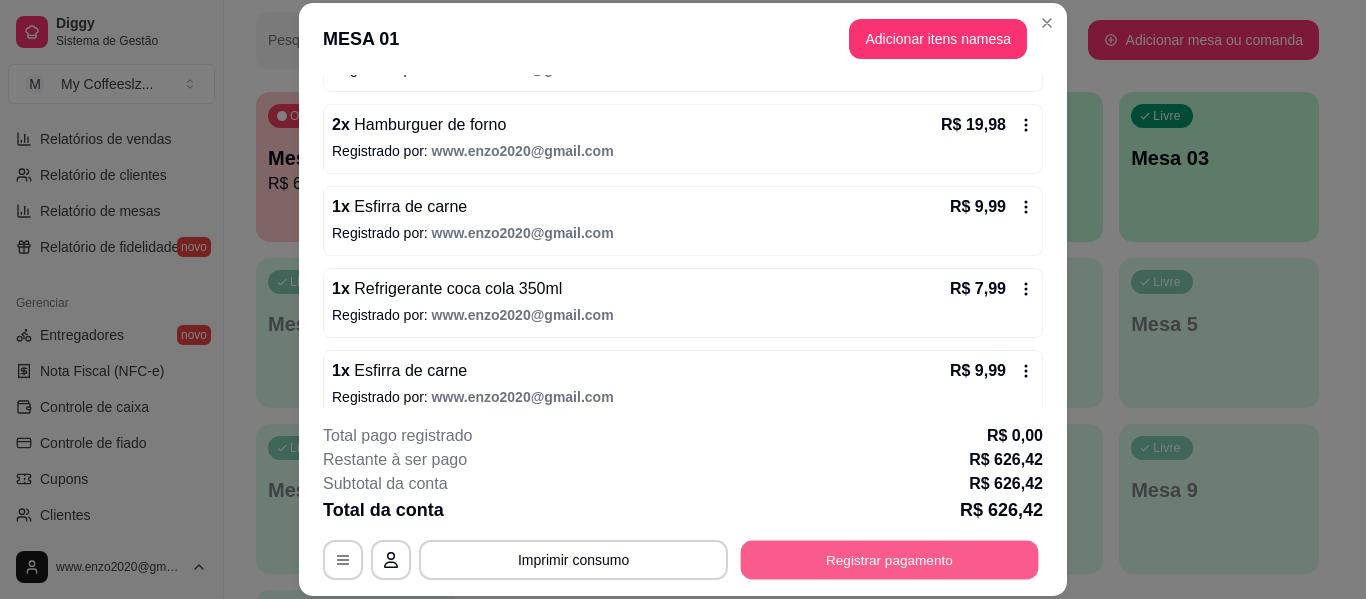 click on "Registrar pagamento" at bounding box center [890, 560] 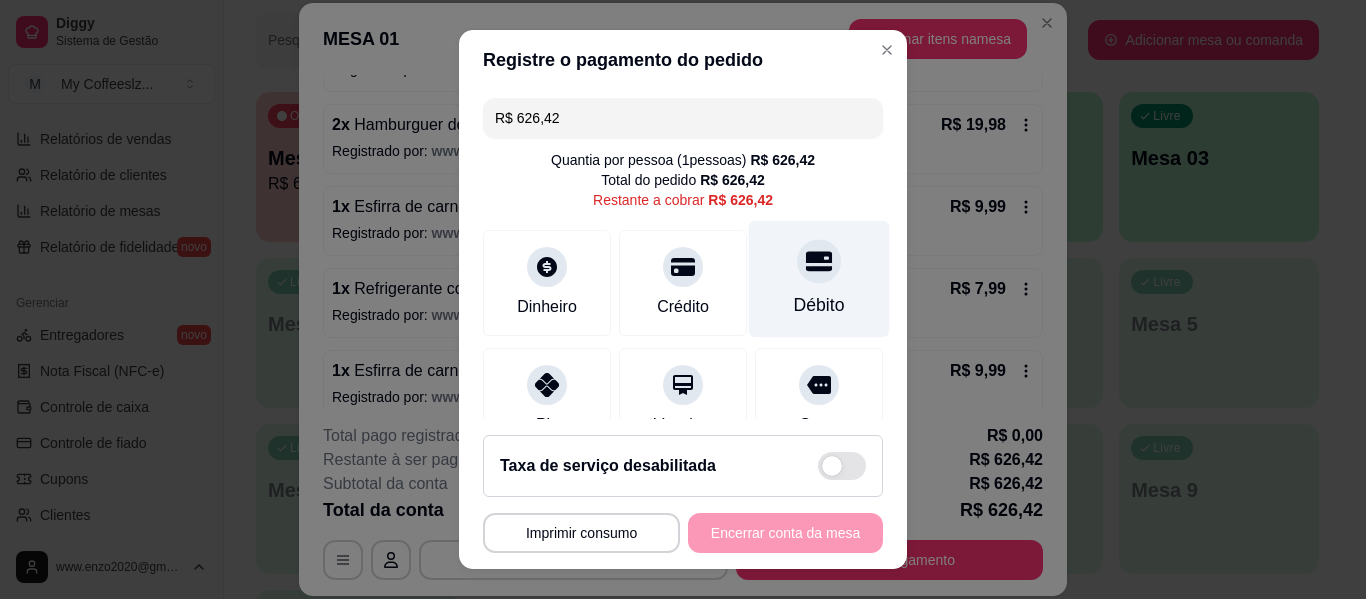 click on "Débito" at bounding box center [819, 305] 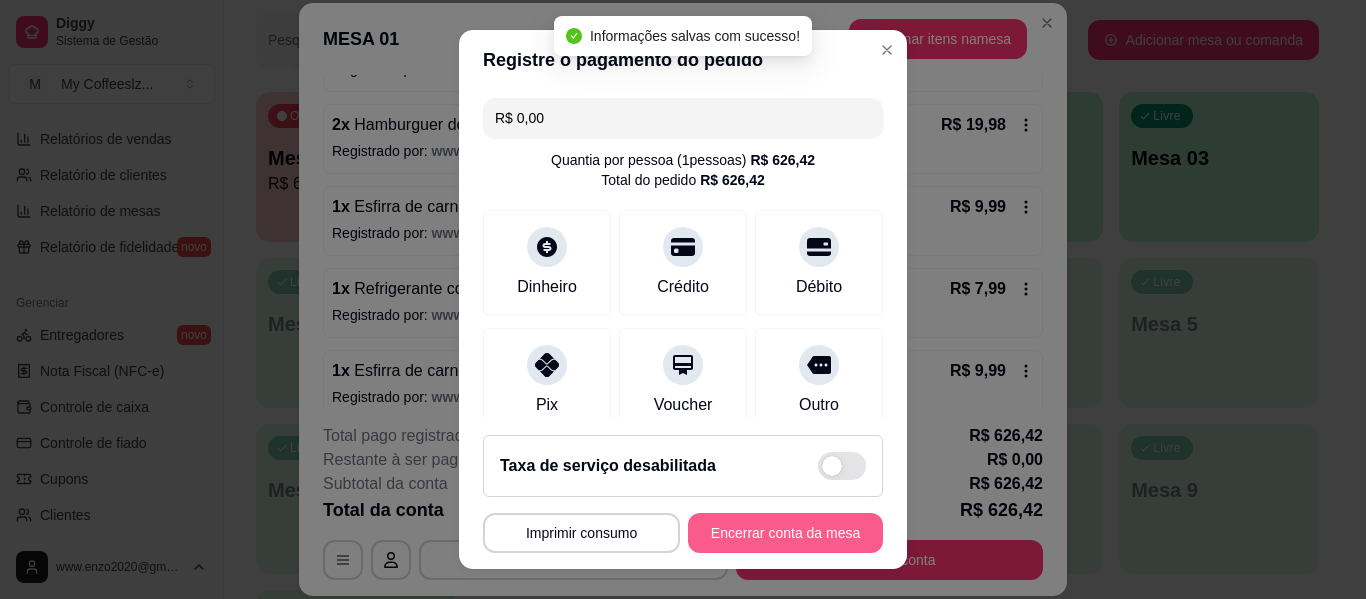 type on "R$ 0,00" 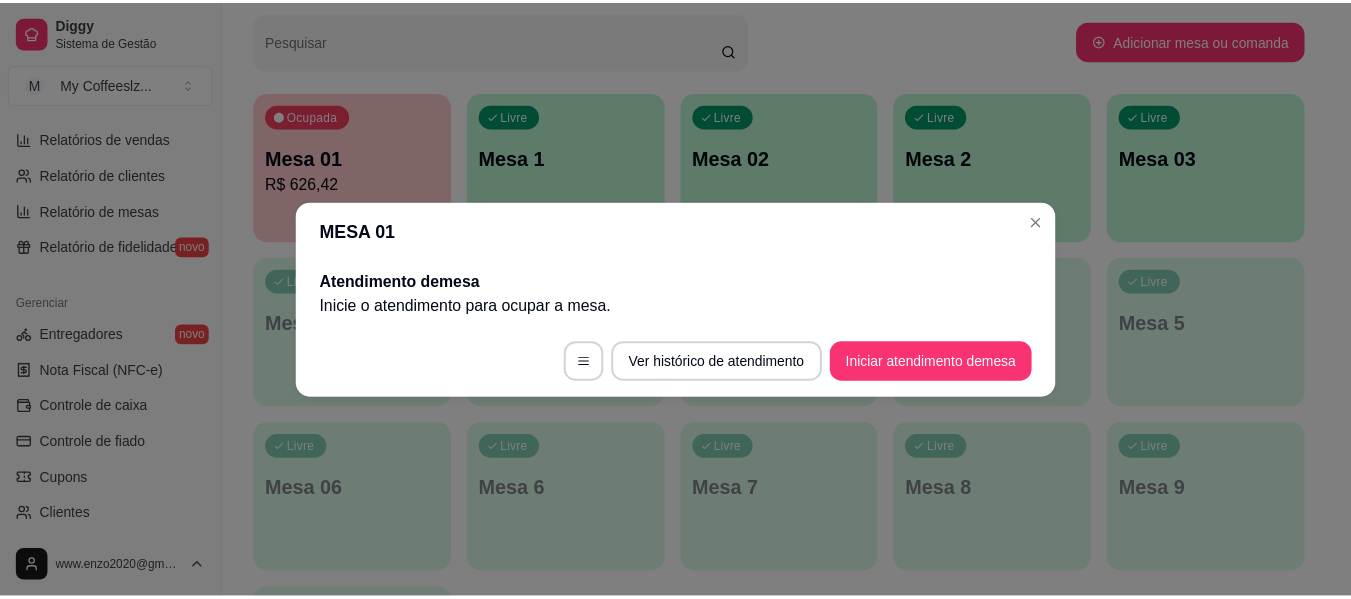 scroll, scrollTop: 0, scrollLeft: 0, axis: both 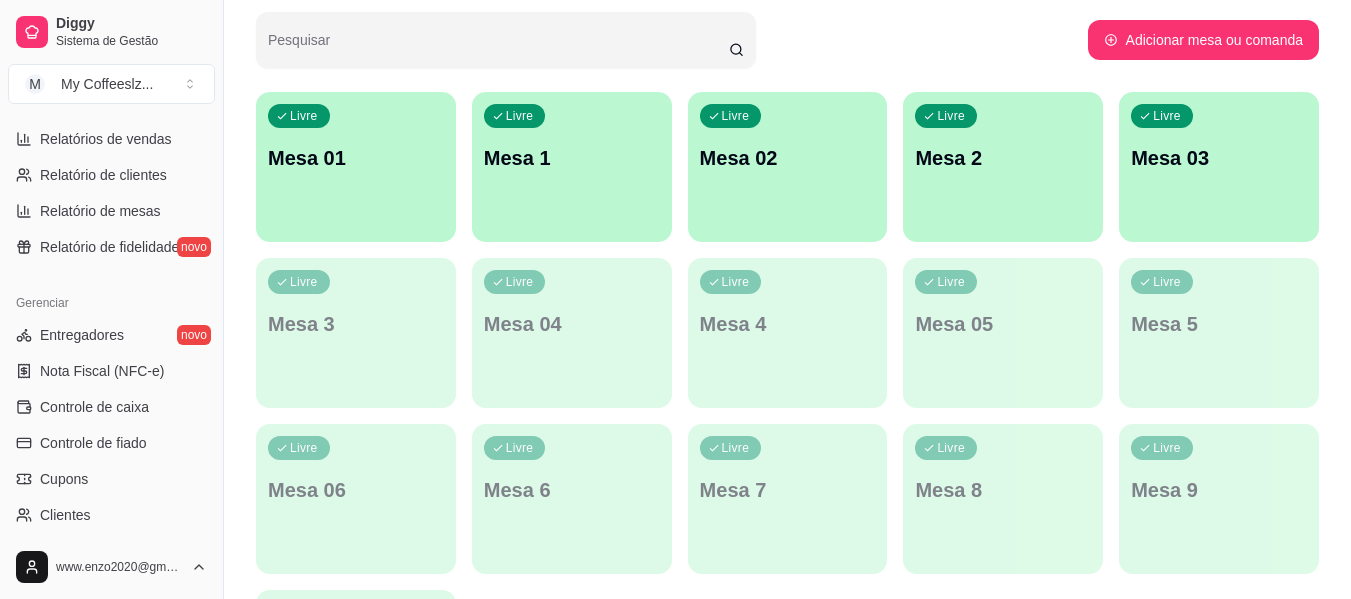 click on "Livre Mesa 3" at bounding box center [356, 321] 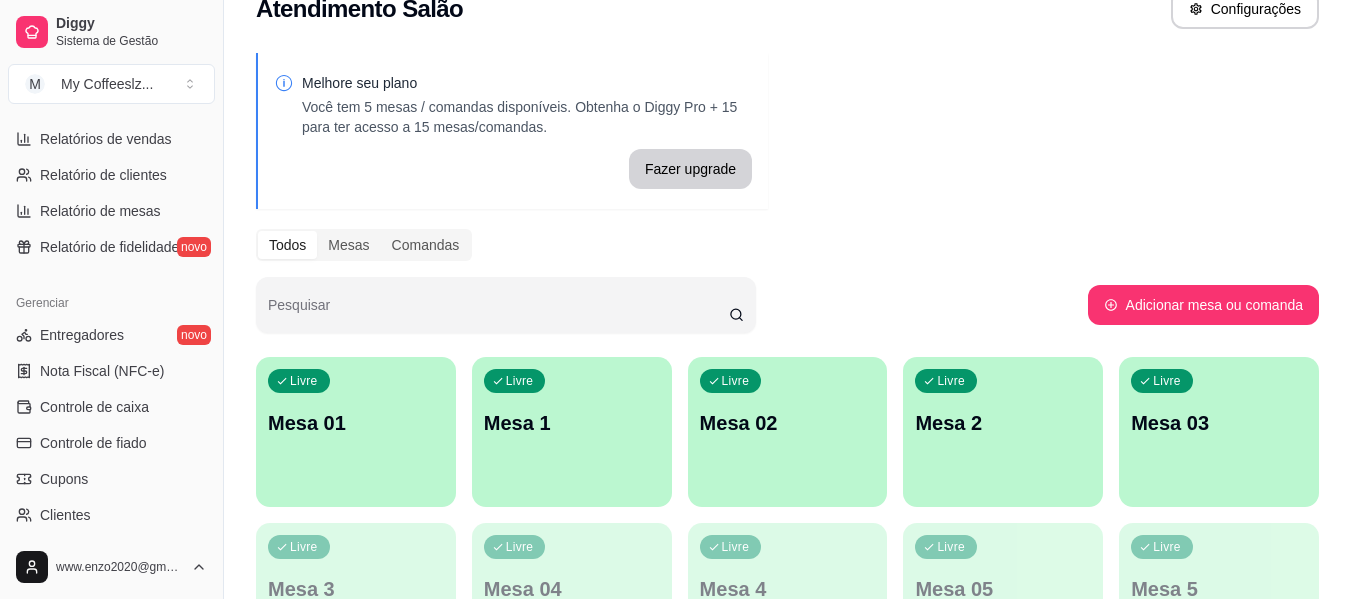 scroll, scrollTop: 0, scrollLeft: 0, axis: both 